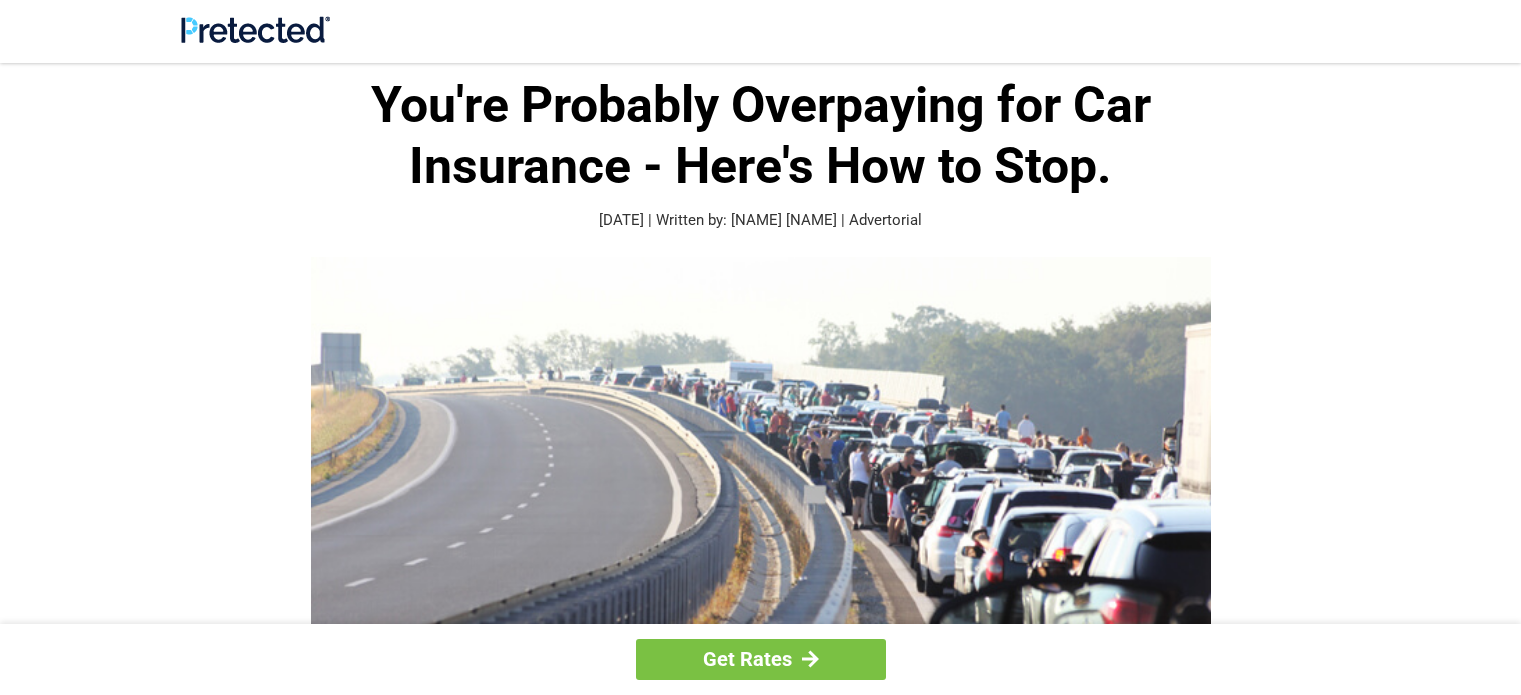 scroll, scrollTop: 0, scrollLeft: 0, axis: both 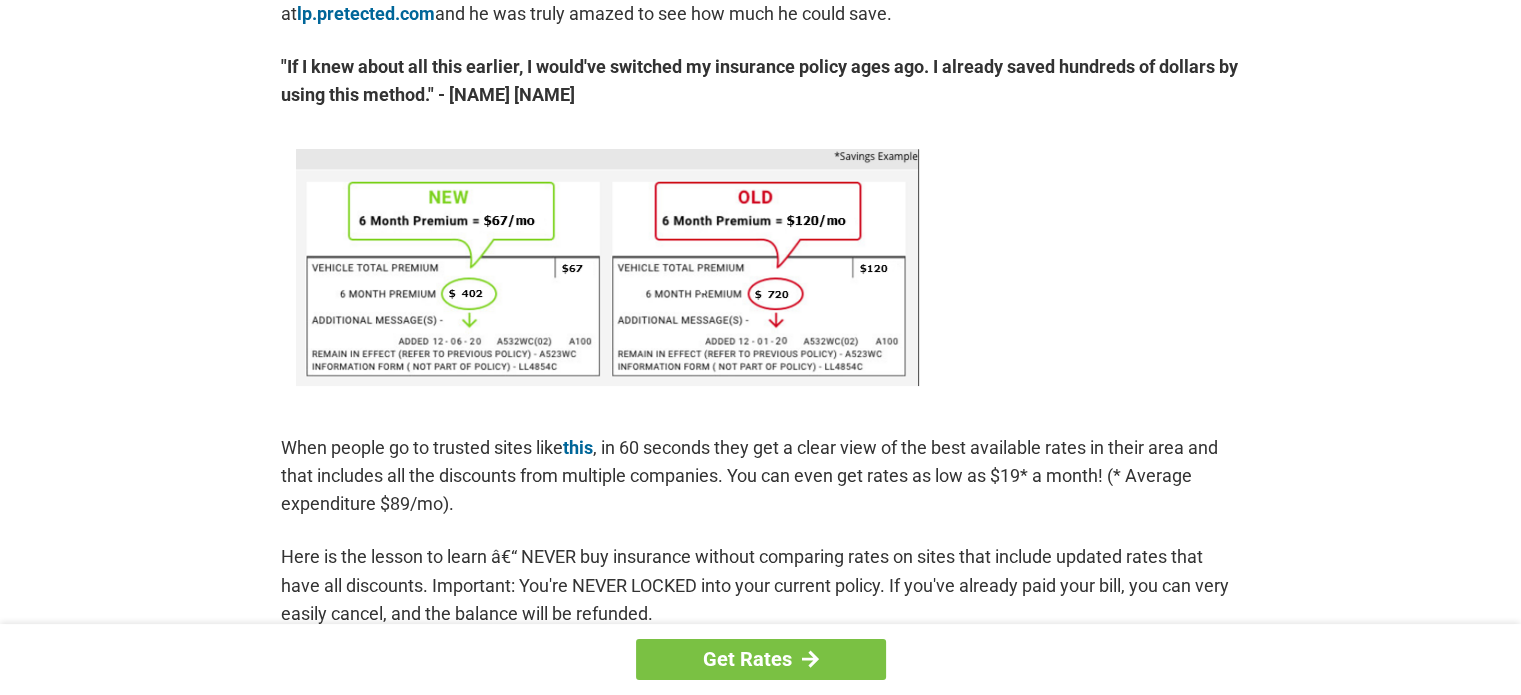click at bounding box center [607, 267] 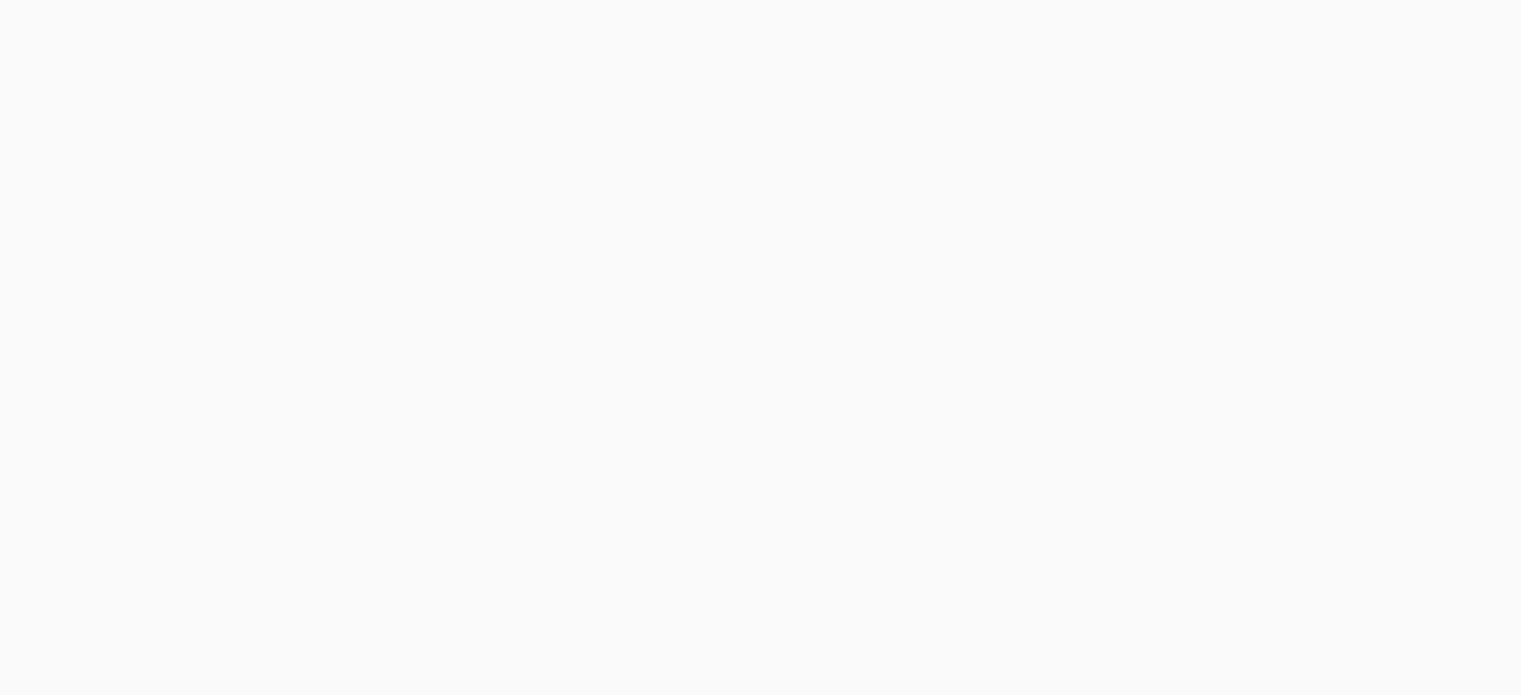 scroll, scrollTop: 300, scrollLeft: 0, axis: vertical 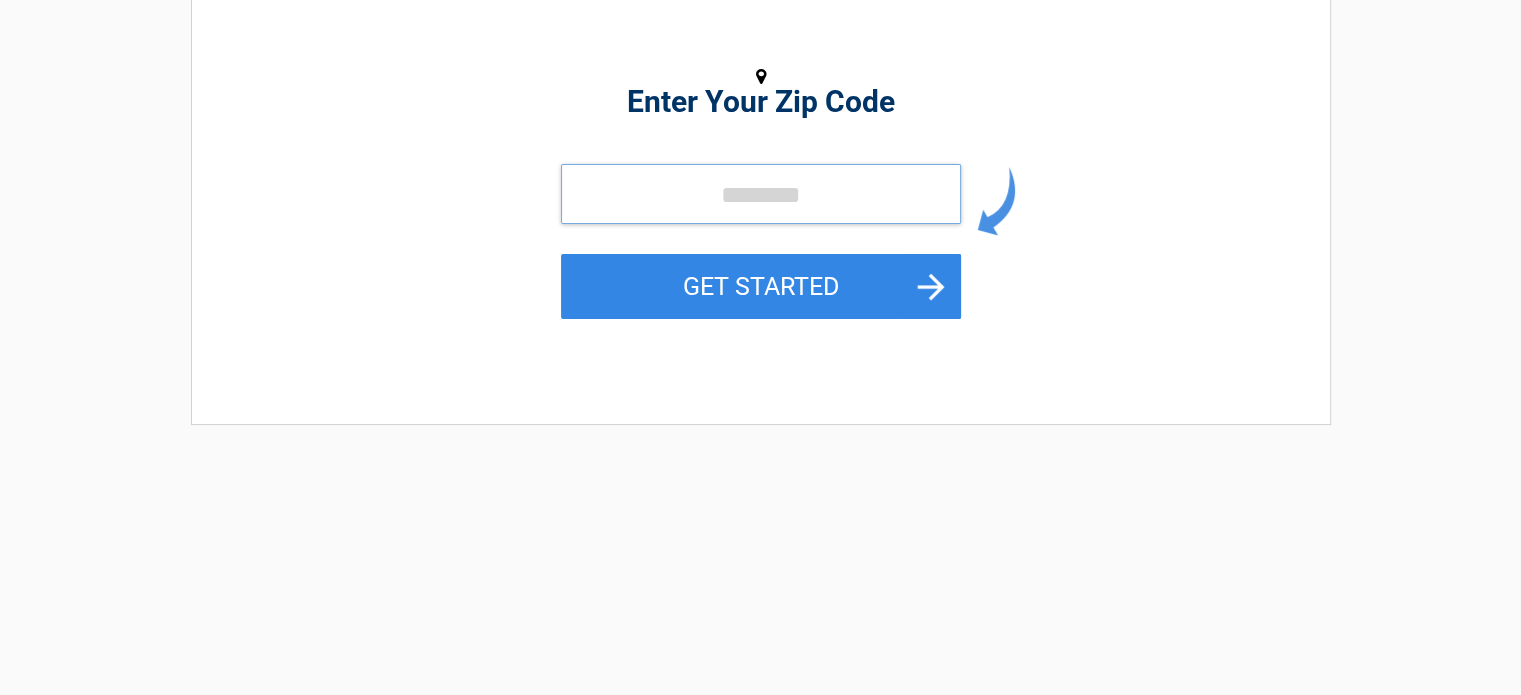 click at bounding box center [761, 194] 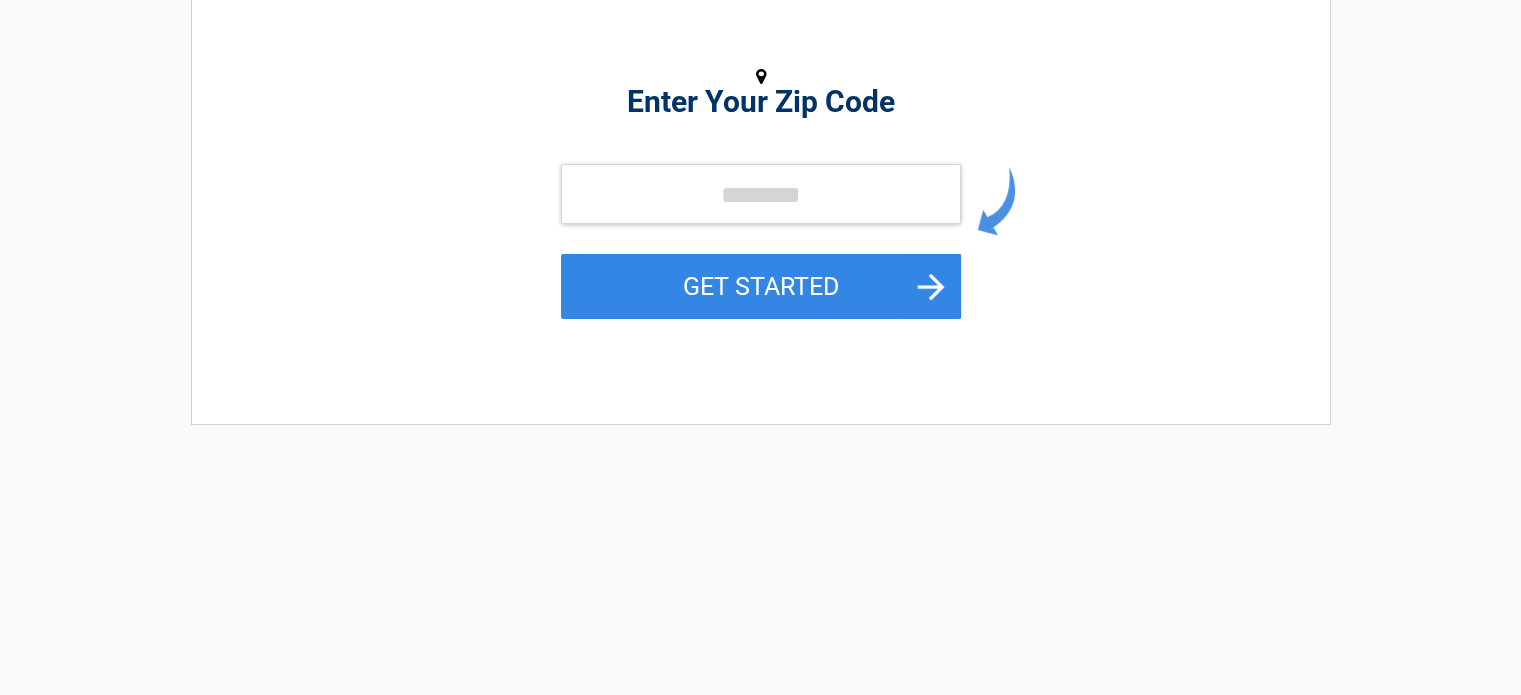 drag, startPoint x: 716, startPoint y: 232, endPoint x: 474, endPoint y: 222, distance: 242.20653 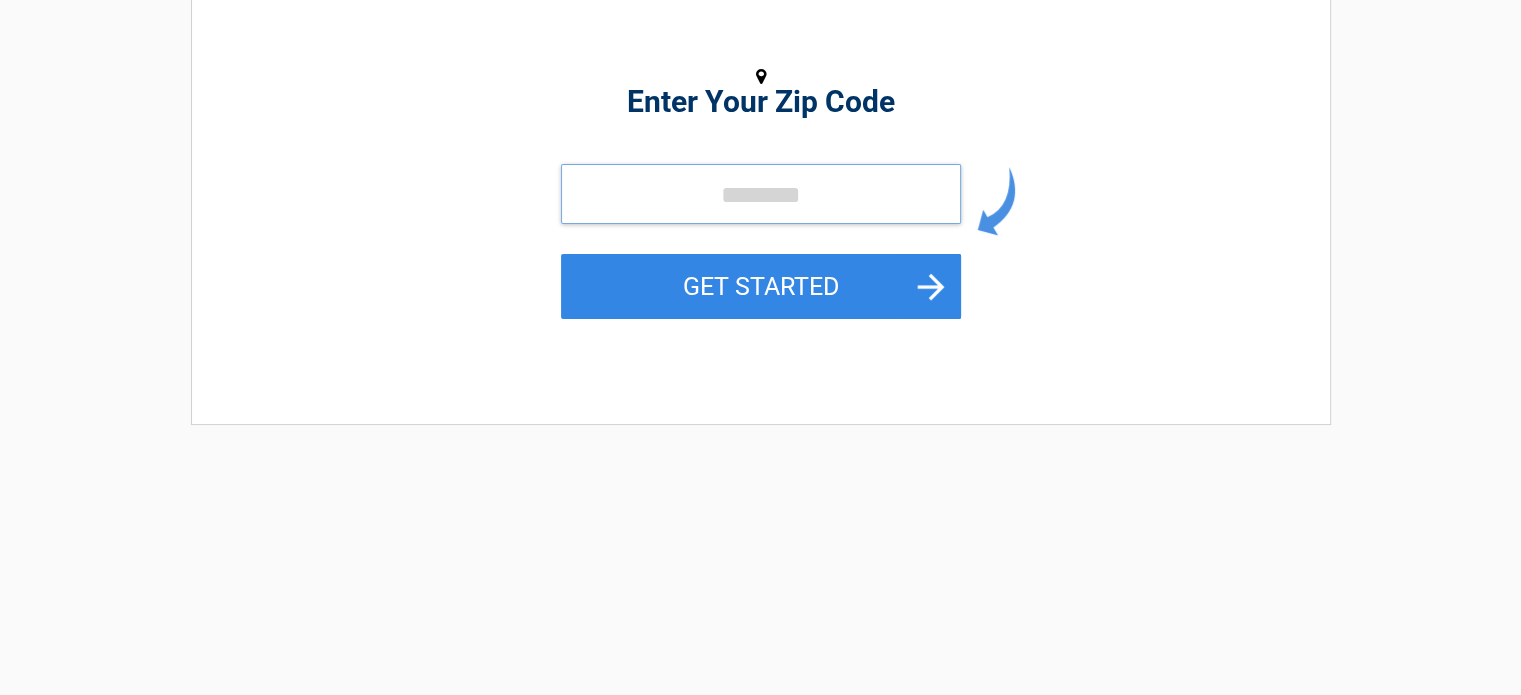 click at bounding box center (761, 194) 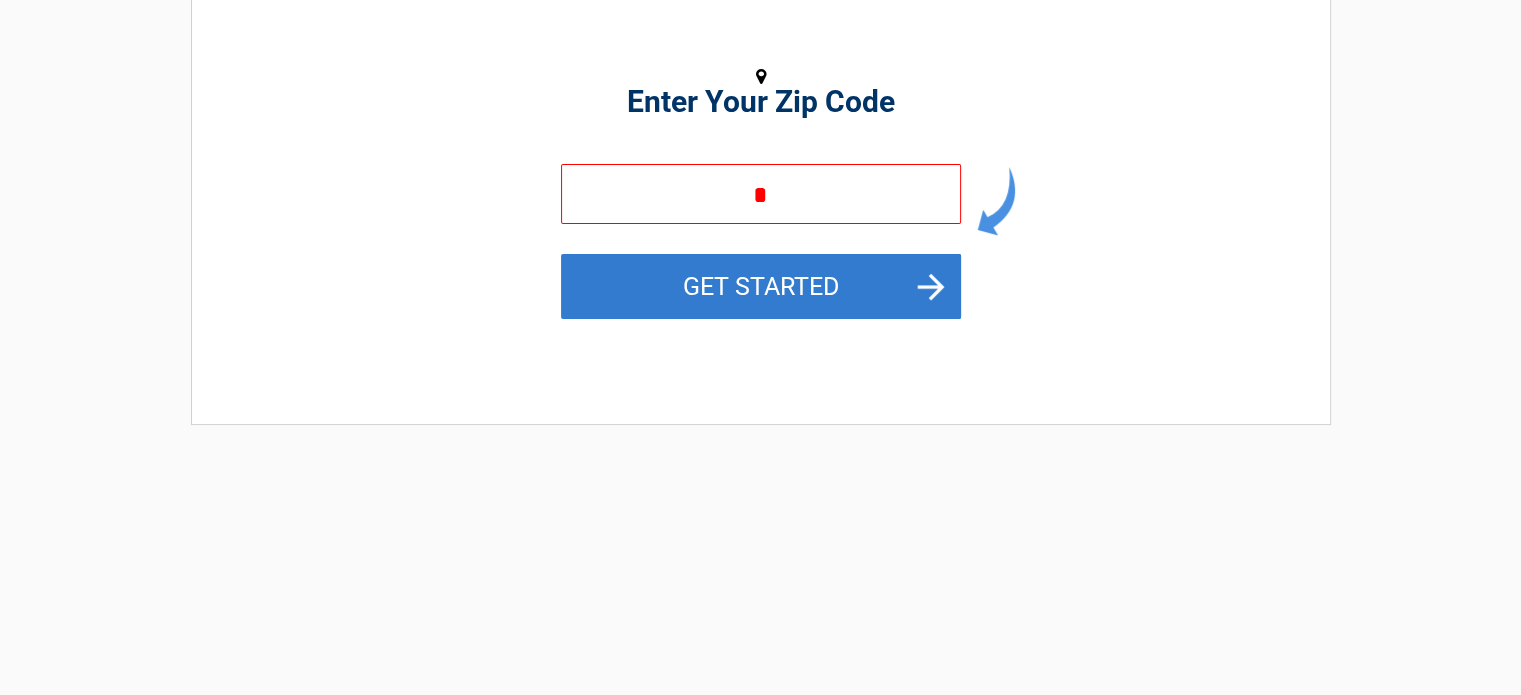 click on "GET STARTED" at bounding box center [761, 286] 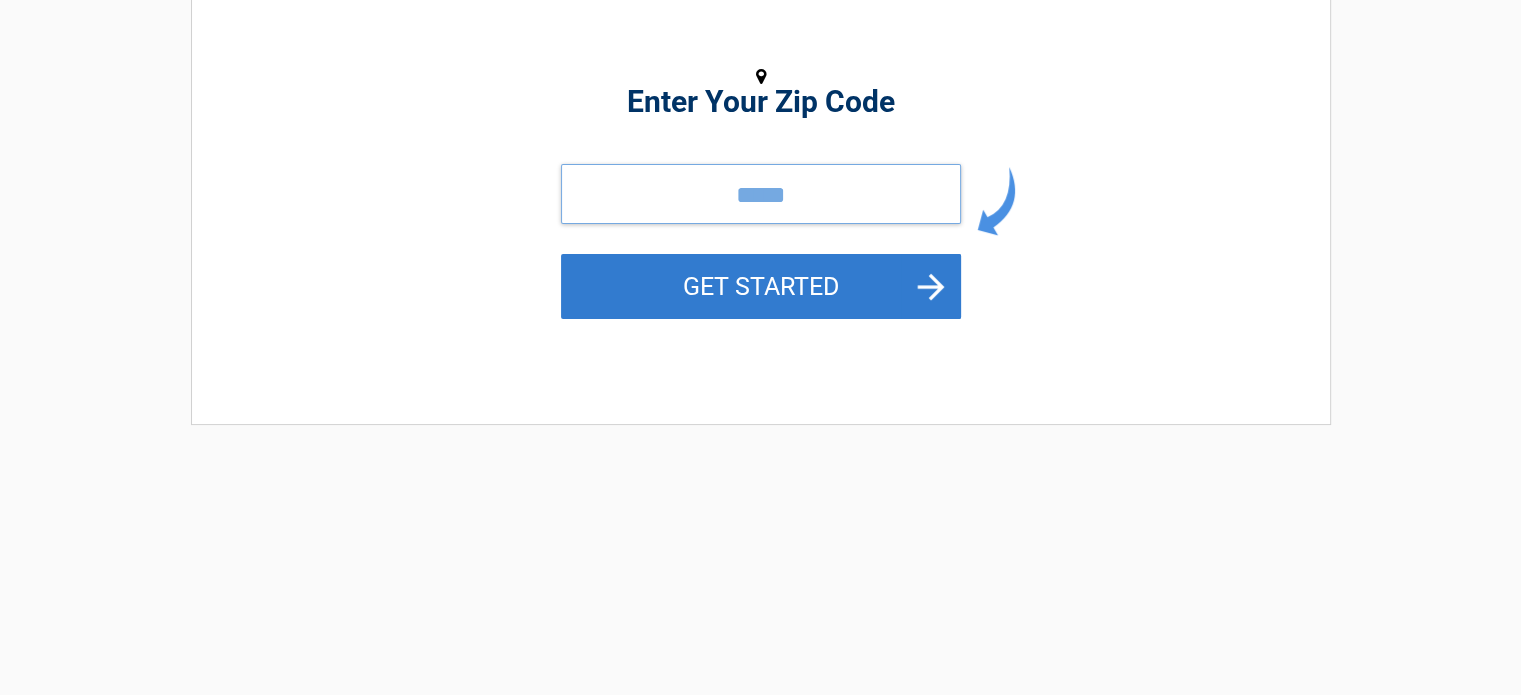 type on "*****" 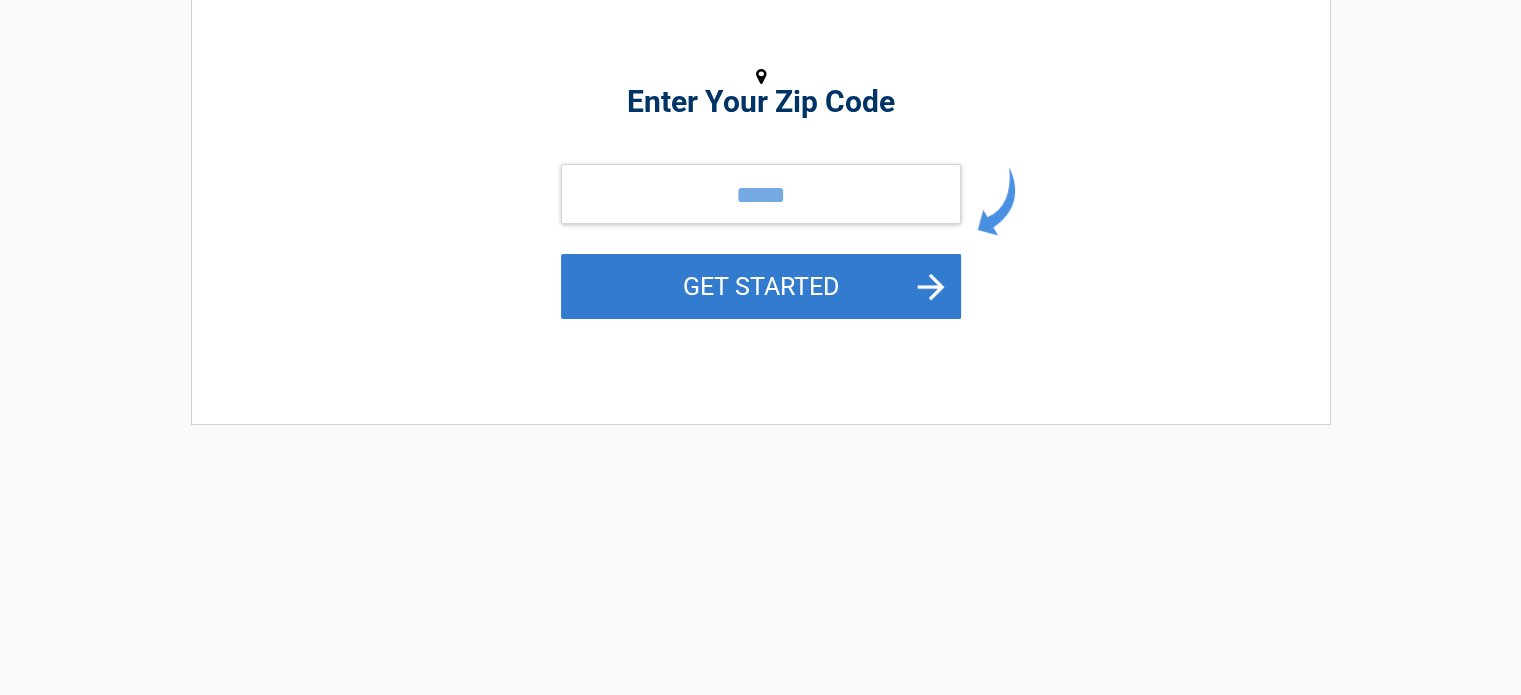 click on "GET STARTED" at bounding box center (761, 286) 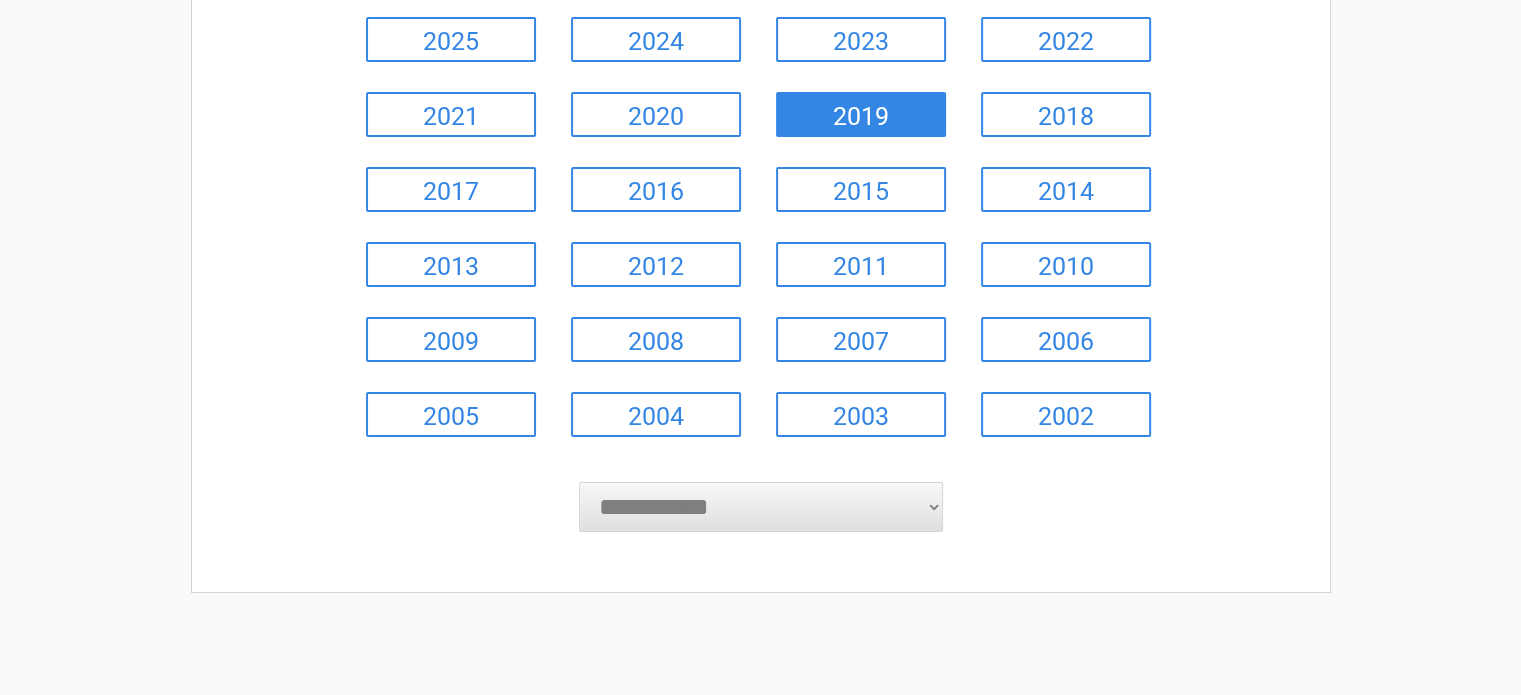 scroll, scrollTop: 300, scrollLeft: 0, axis: vertical 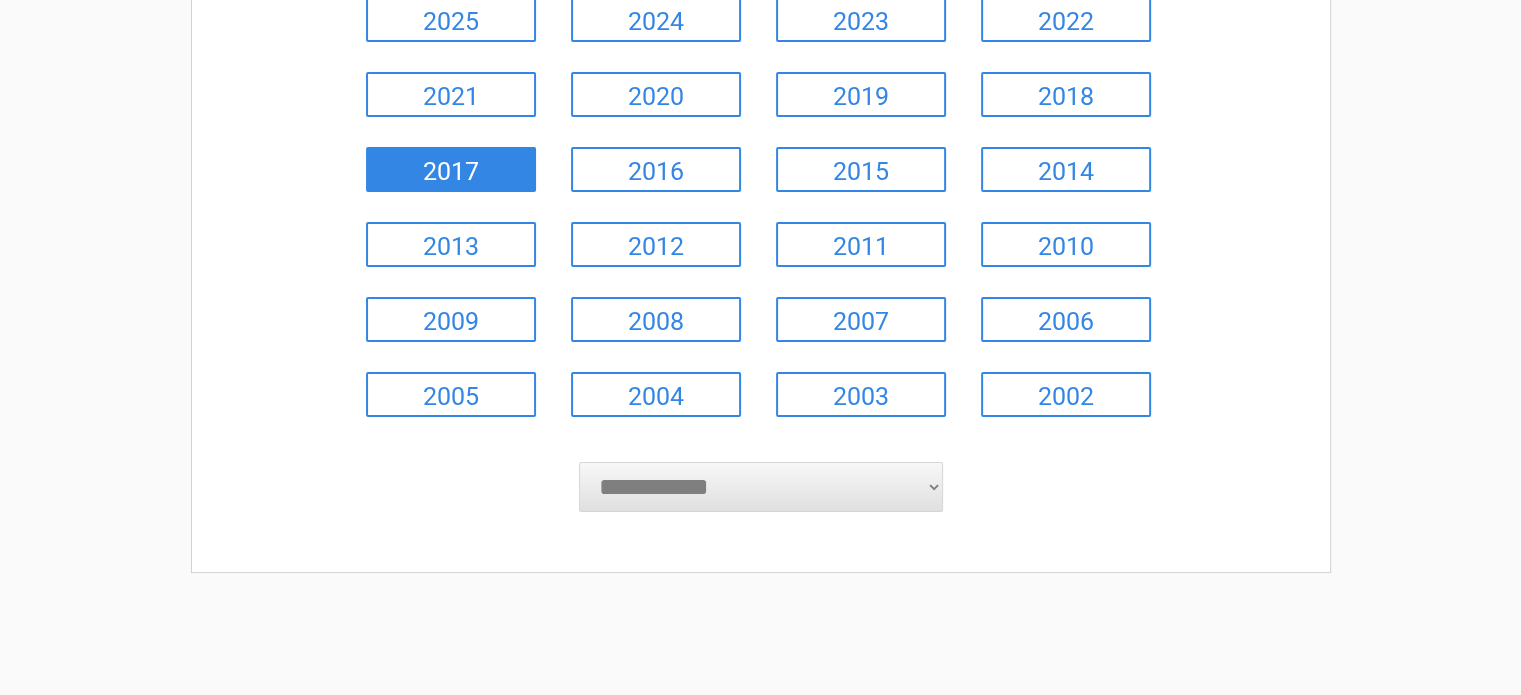 click on "2017" at bounding box center (451, 169) 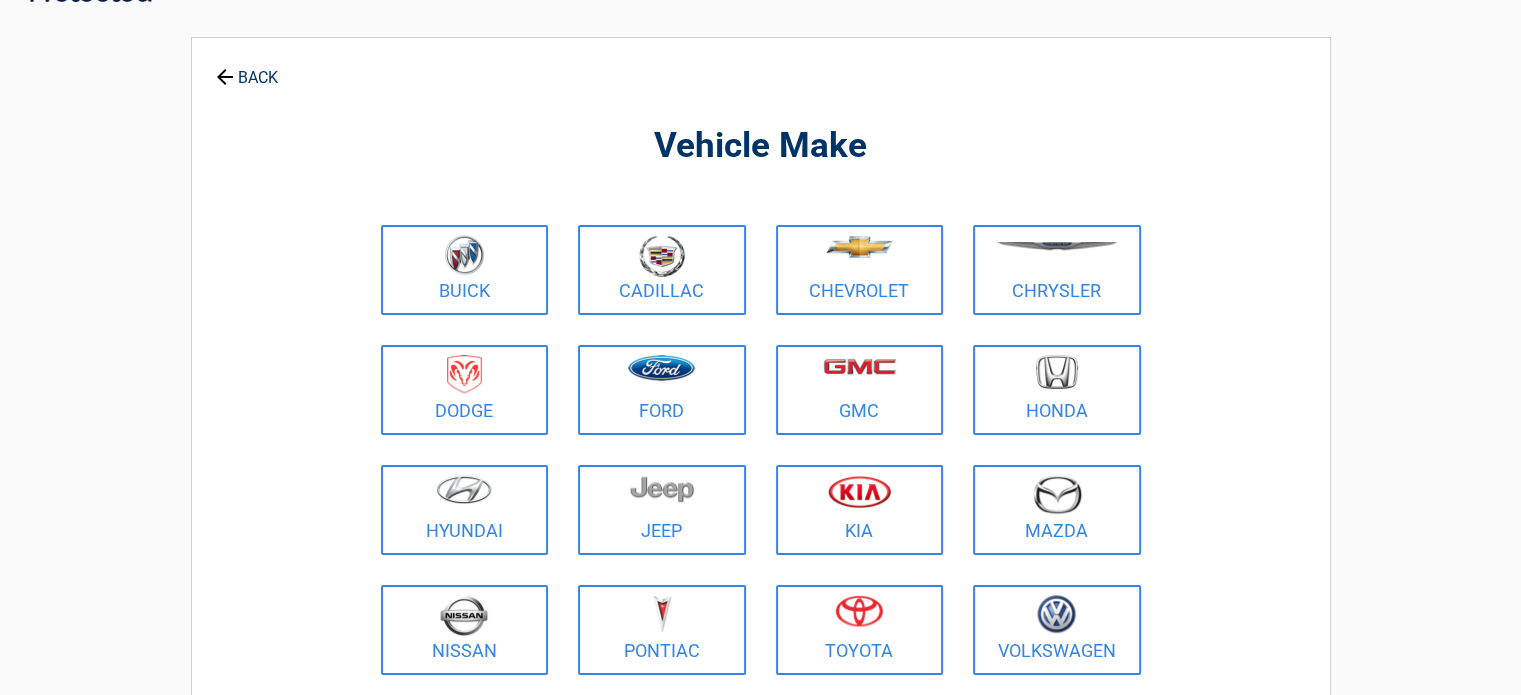scroll, scrollTop: 0, scrollLeft: 0, axis: both 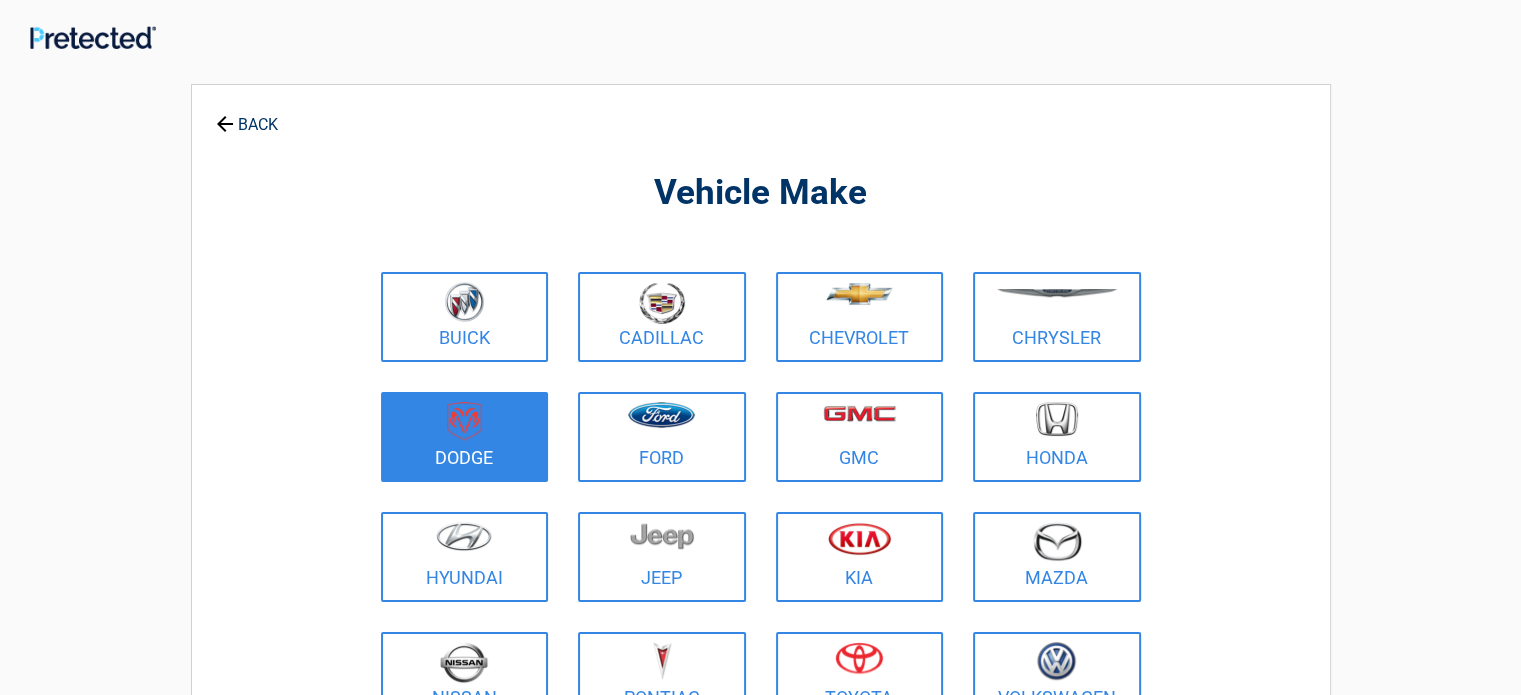 click at bounding box center [465, 424] 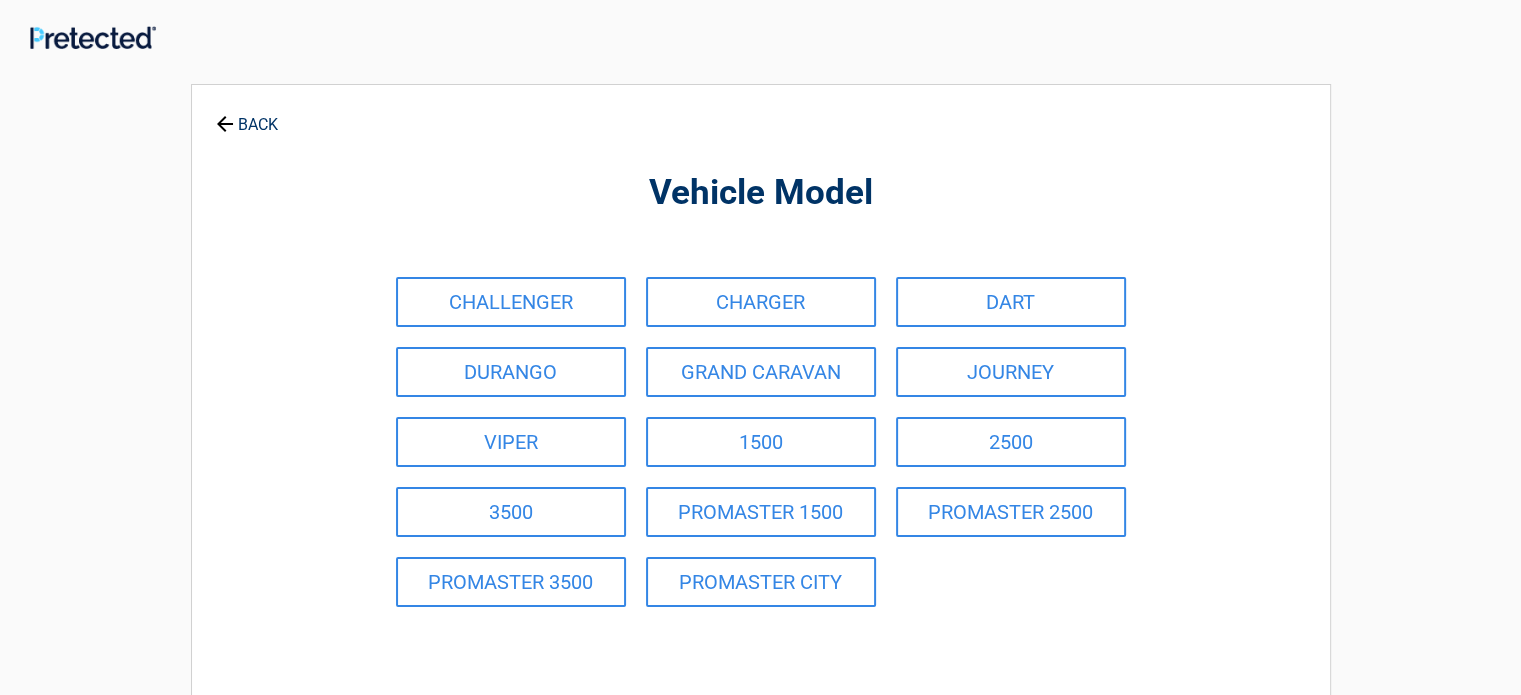 click 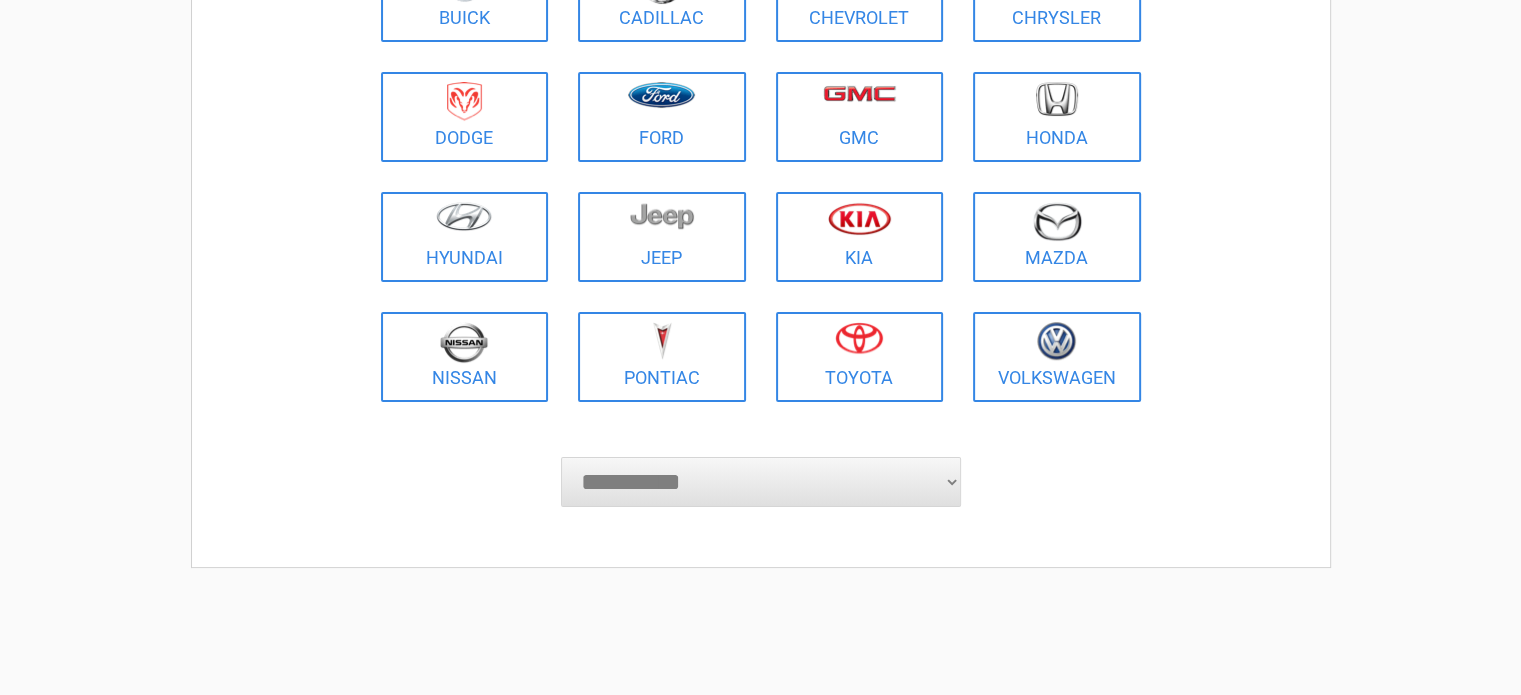 scroll, scrollTop: 400, scrollLeft: 0, axis: vertical 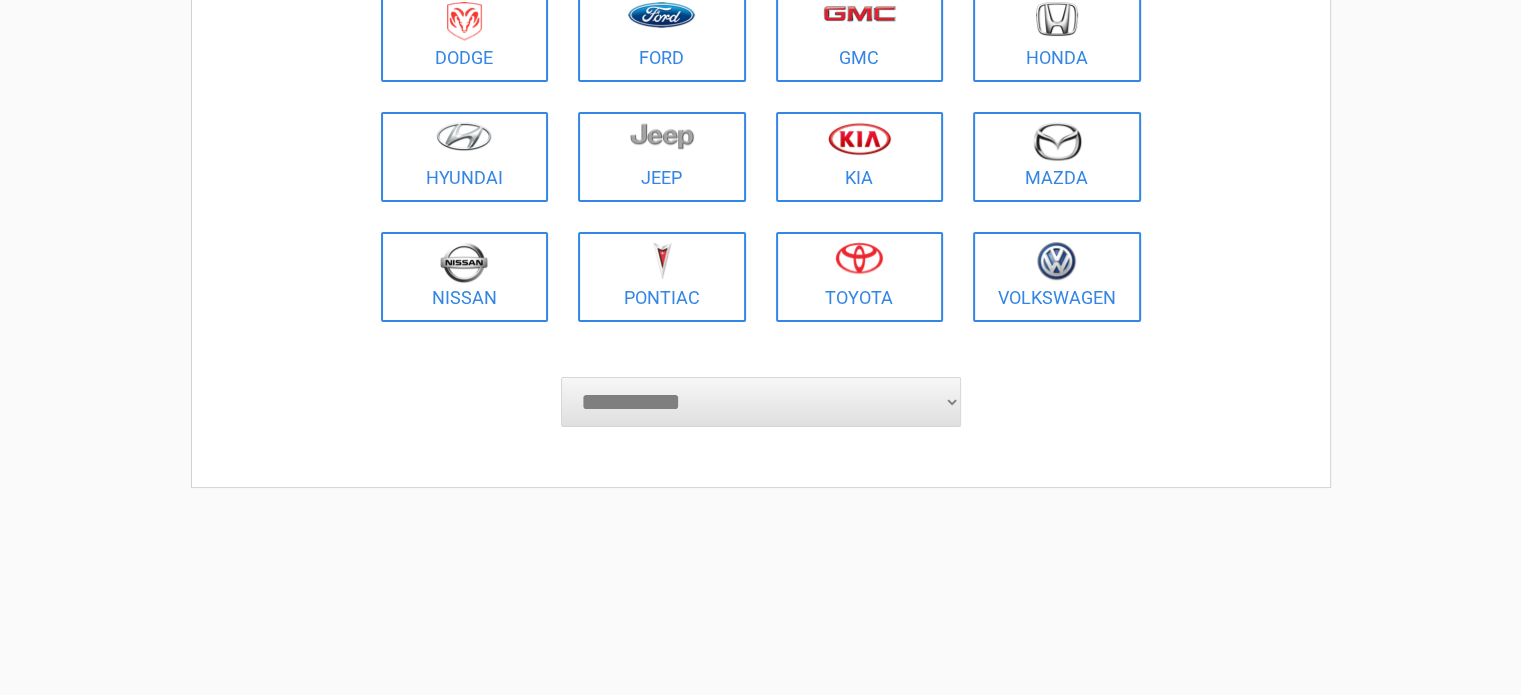 click on "**********" at bounding box center [761, 402] 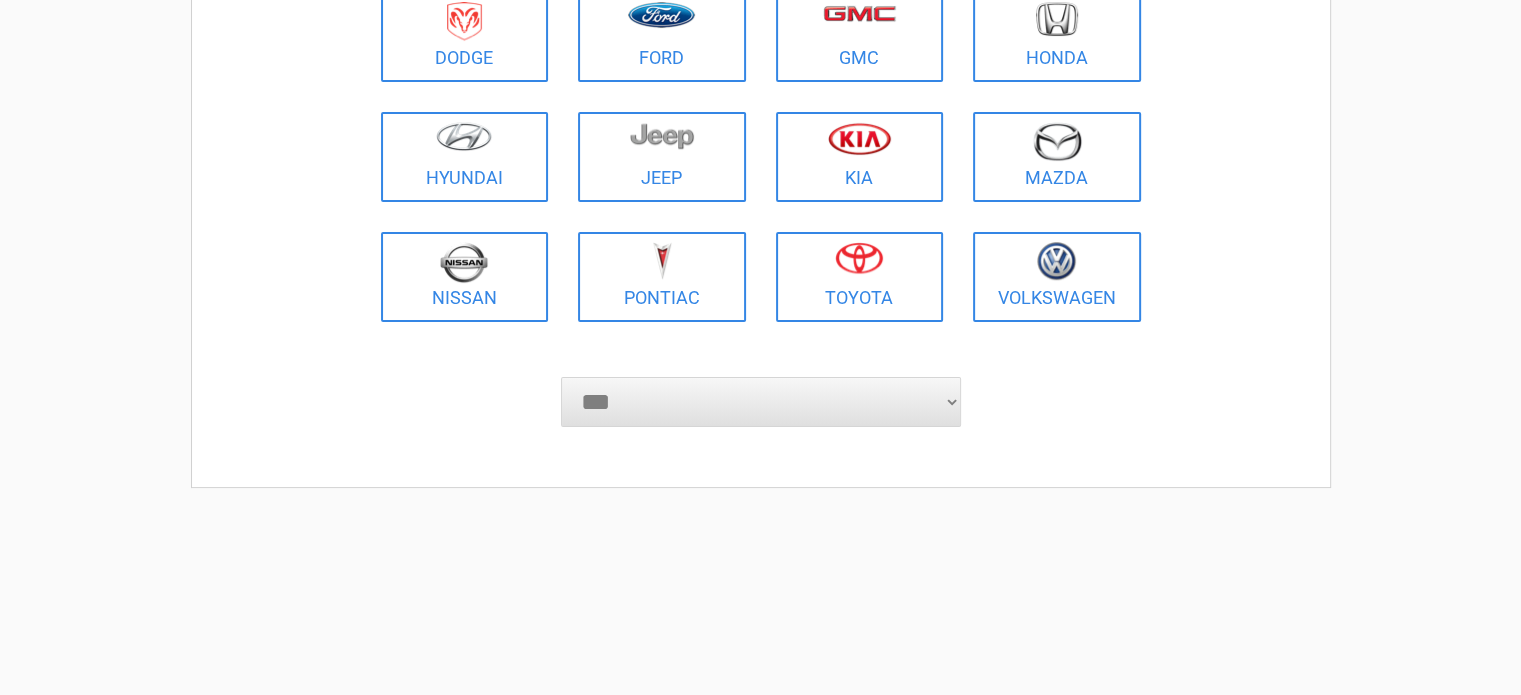 click on "**********" at bounding box center [761, 402] 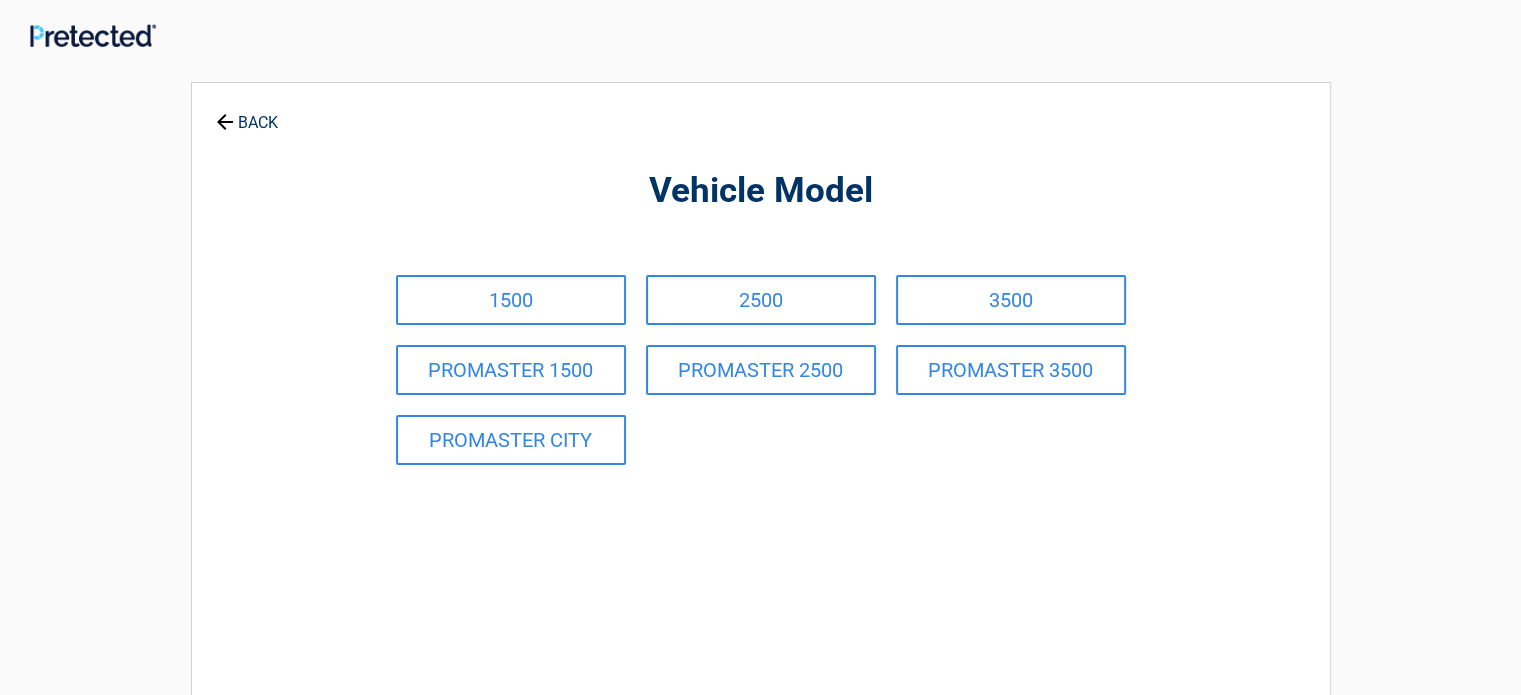 scroll, scrollTop: 0, scrollLeft: 0, axis: both 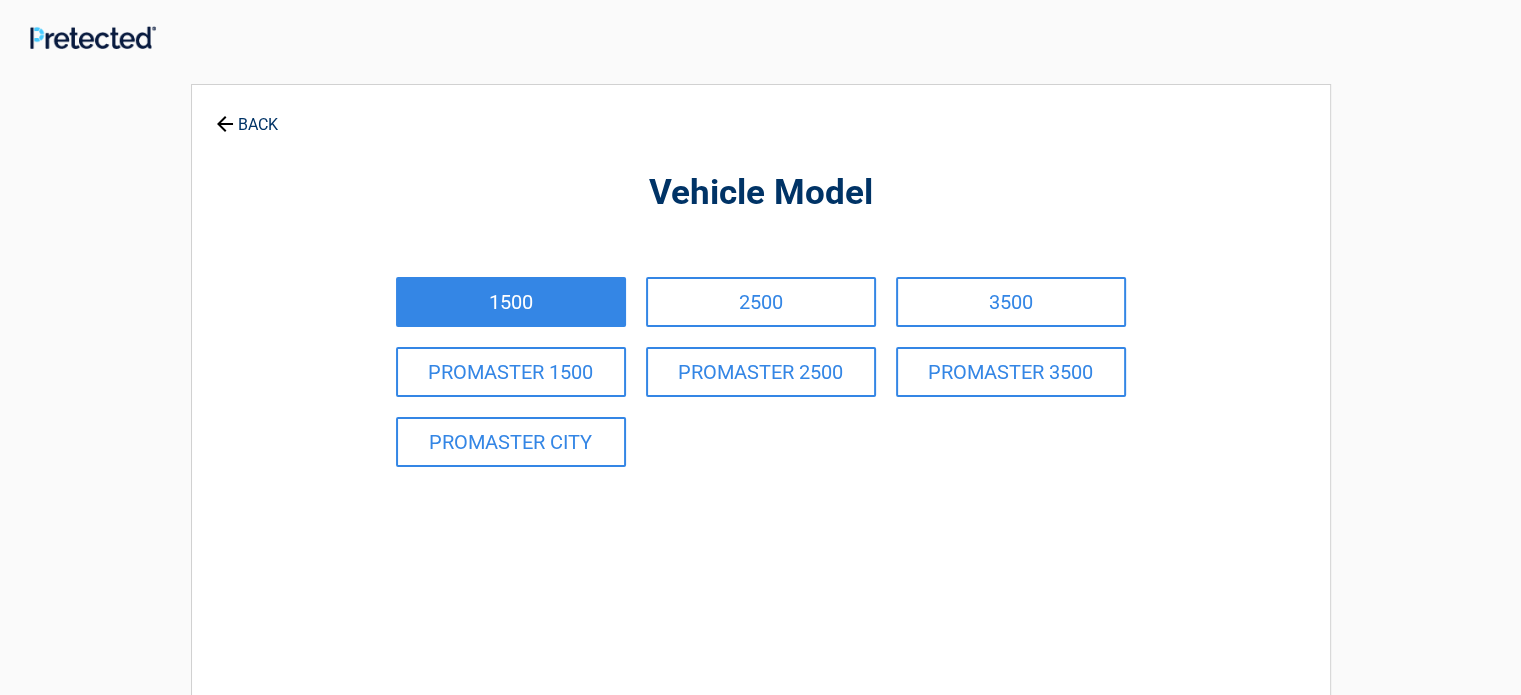 click on "1500" at bounding box center [511, 302] 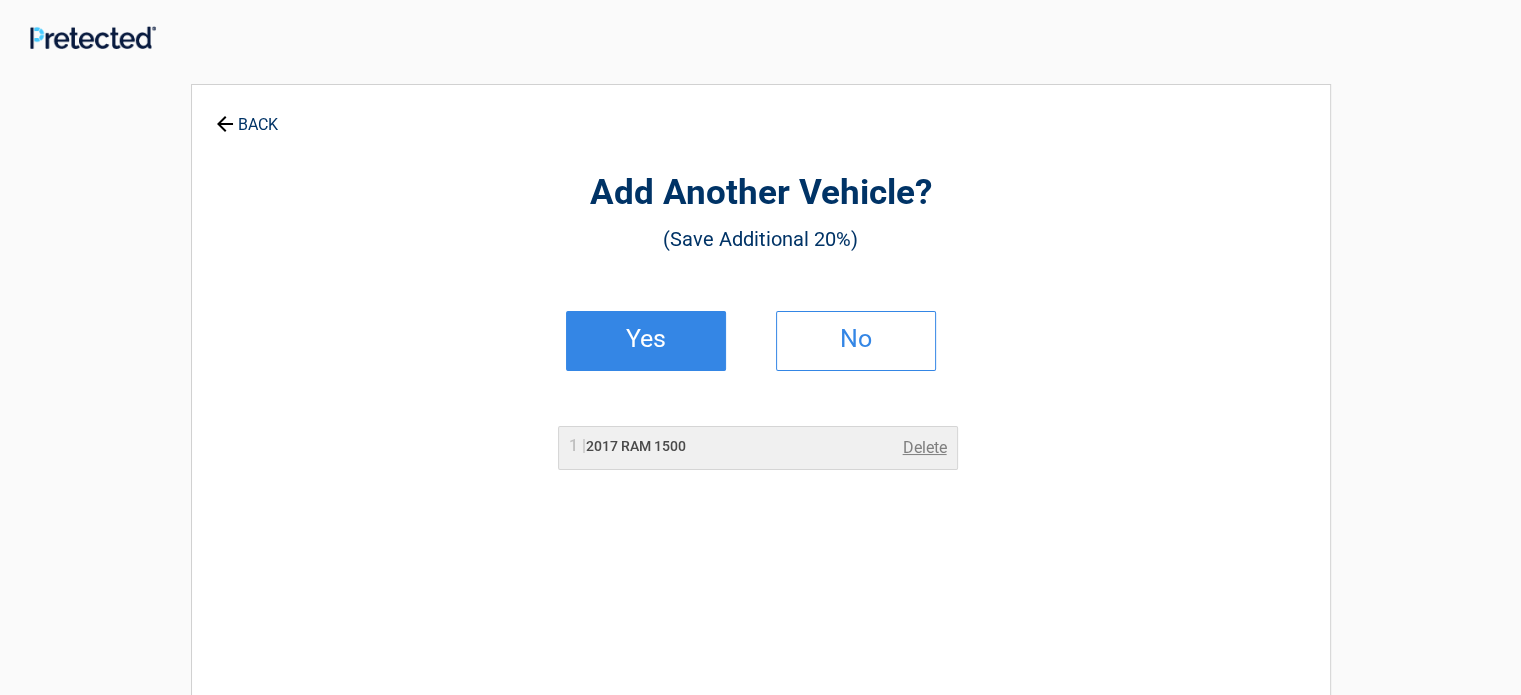 click on "Yes" at bounding box center [646, 339] 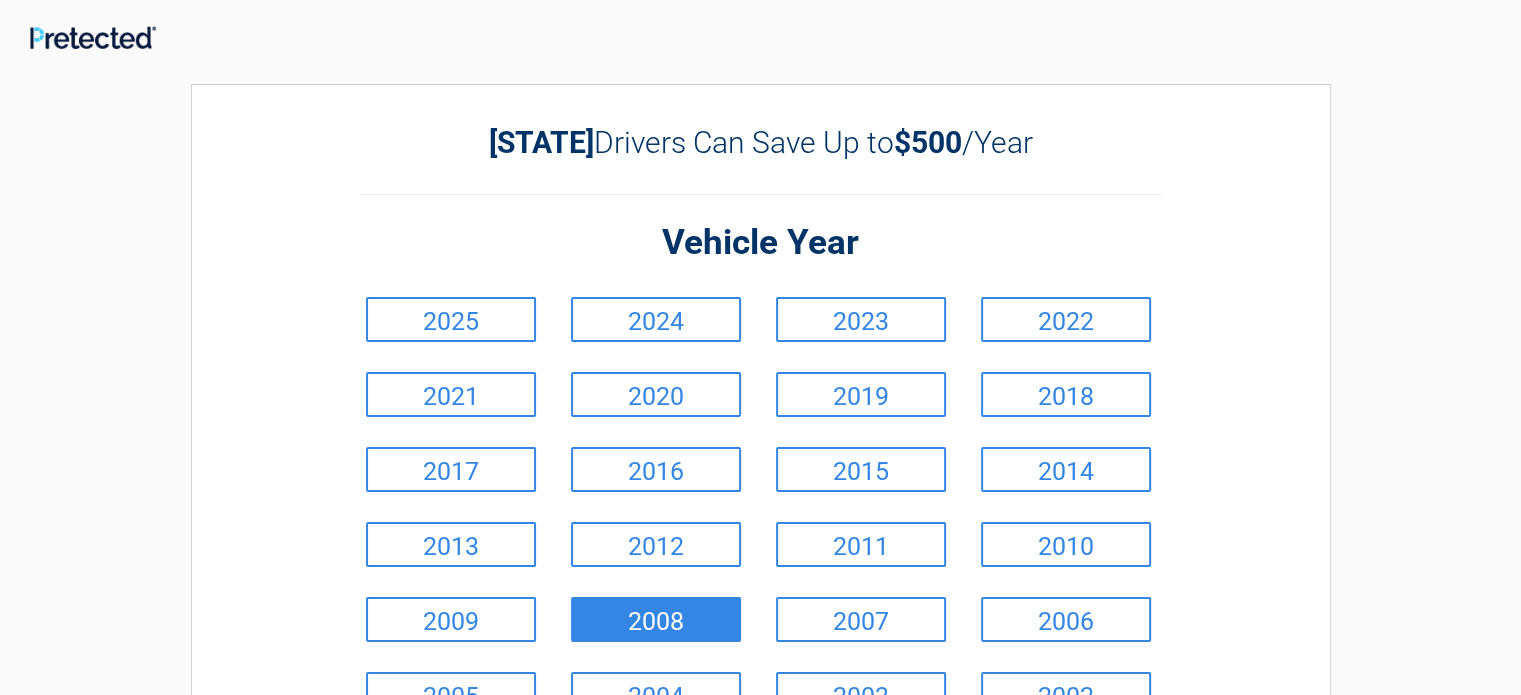 click on "2008" at bounding box center (656, 619) 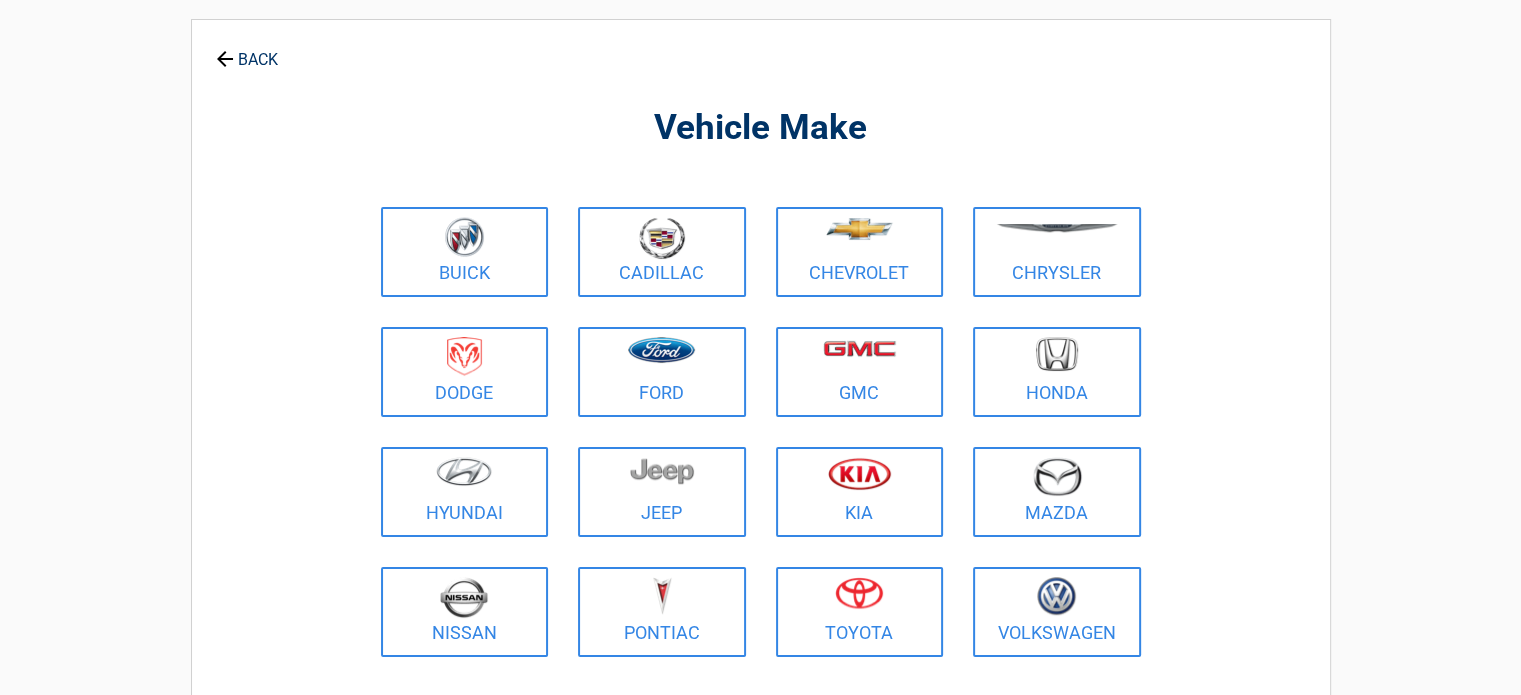 scroll, scrollTop: 100, scrollLeft: 0, axis: vertical 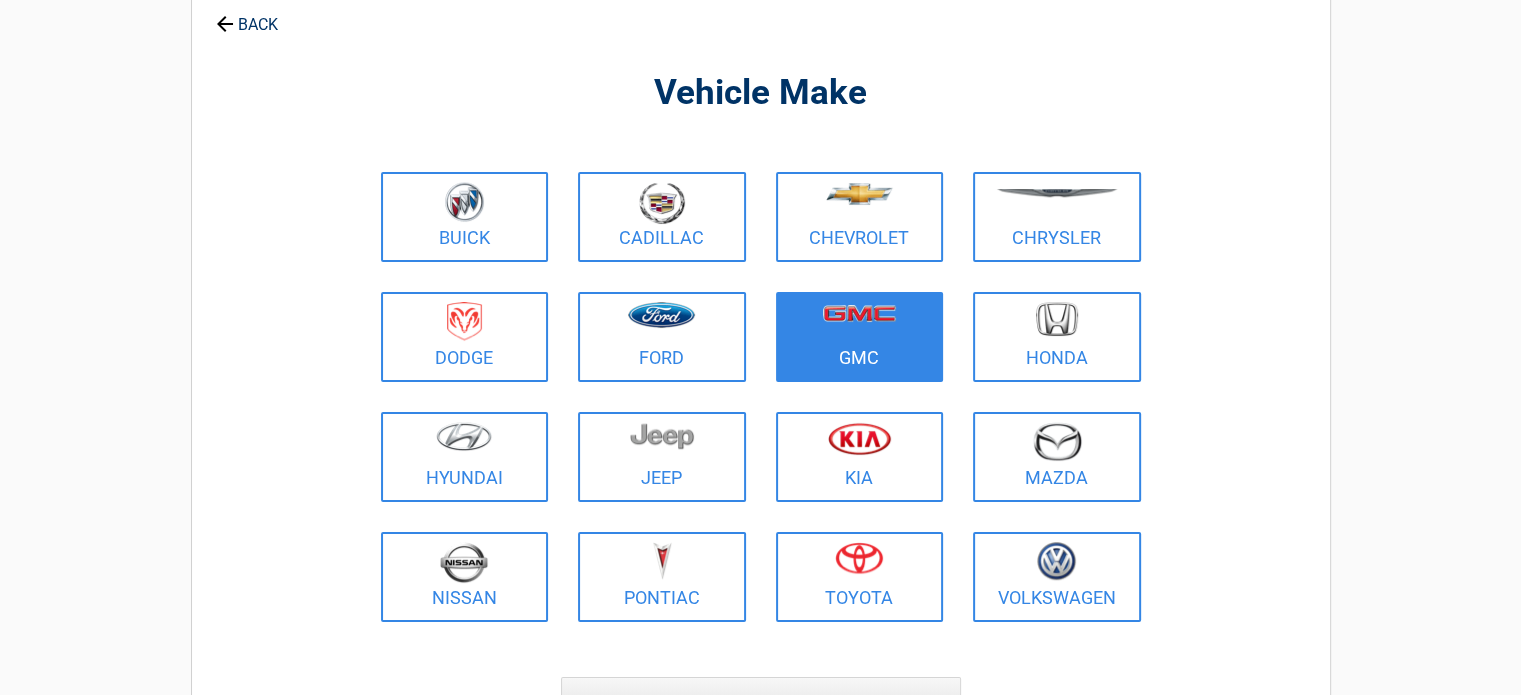 click on "GMC" at bounding box center (860, 337) 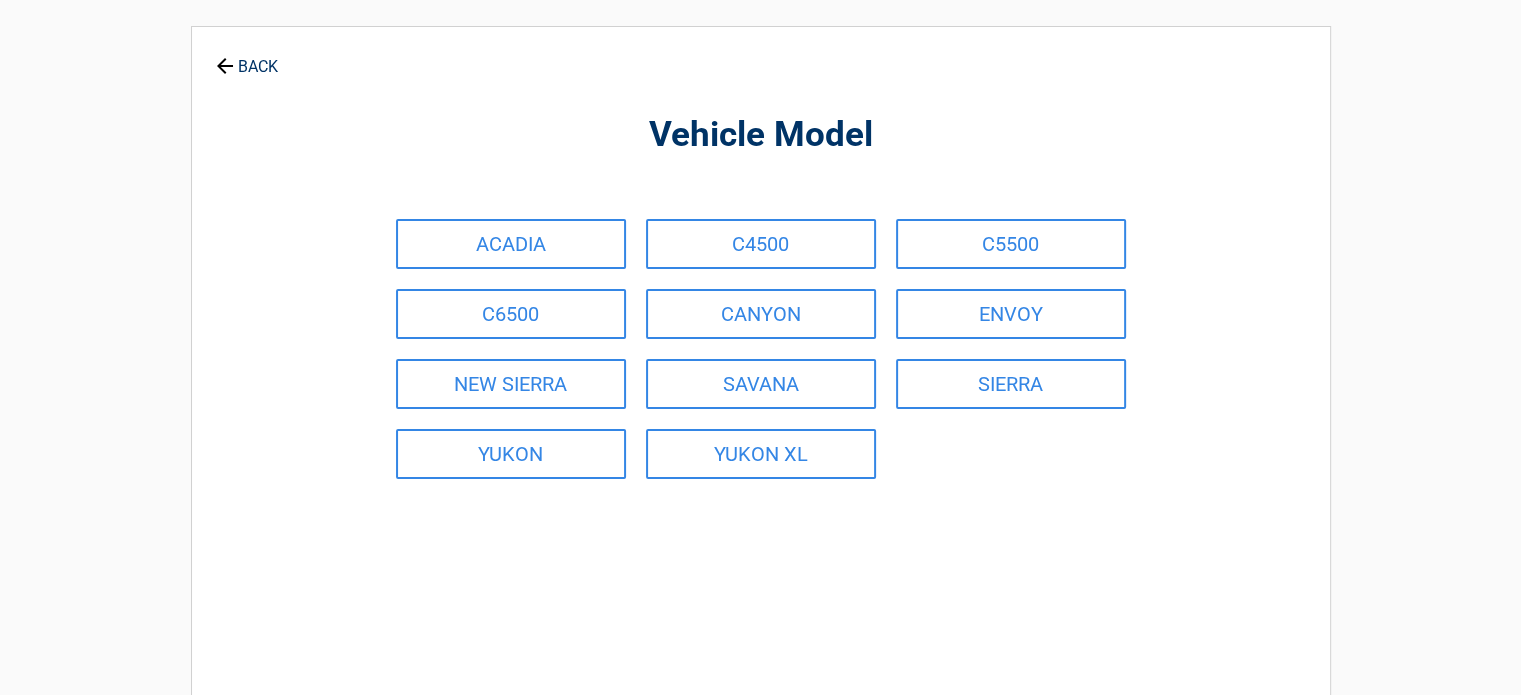 scroll, scrollTop: 0, scrollLeft: 0, axis: both 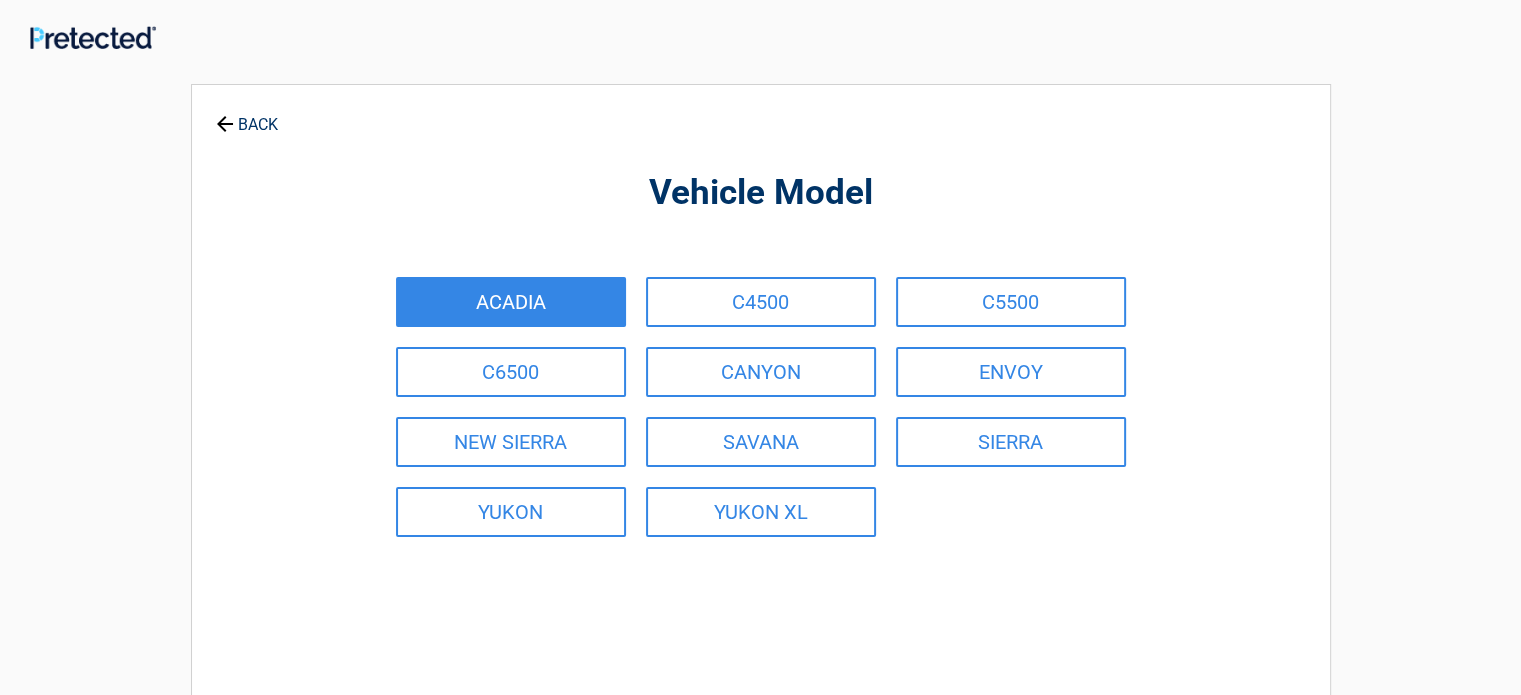 click on "ACADIA" at bounding box center (511, 302) 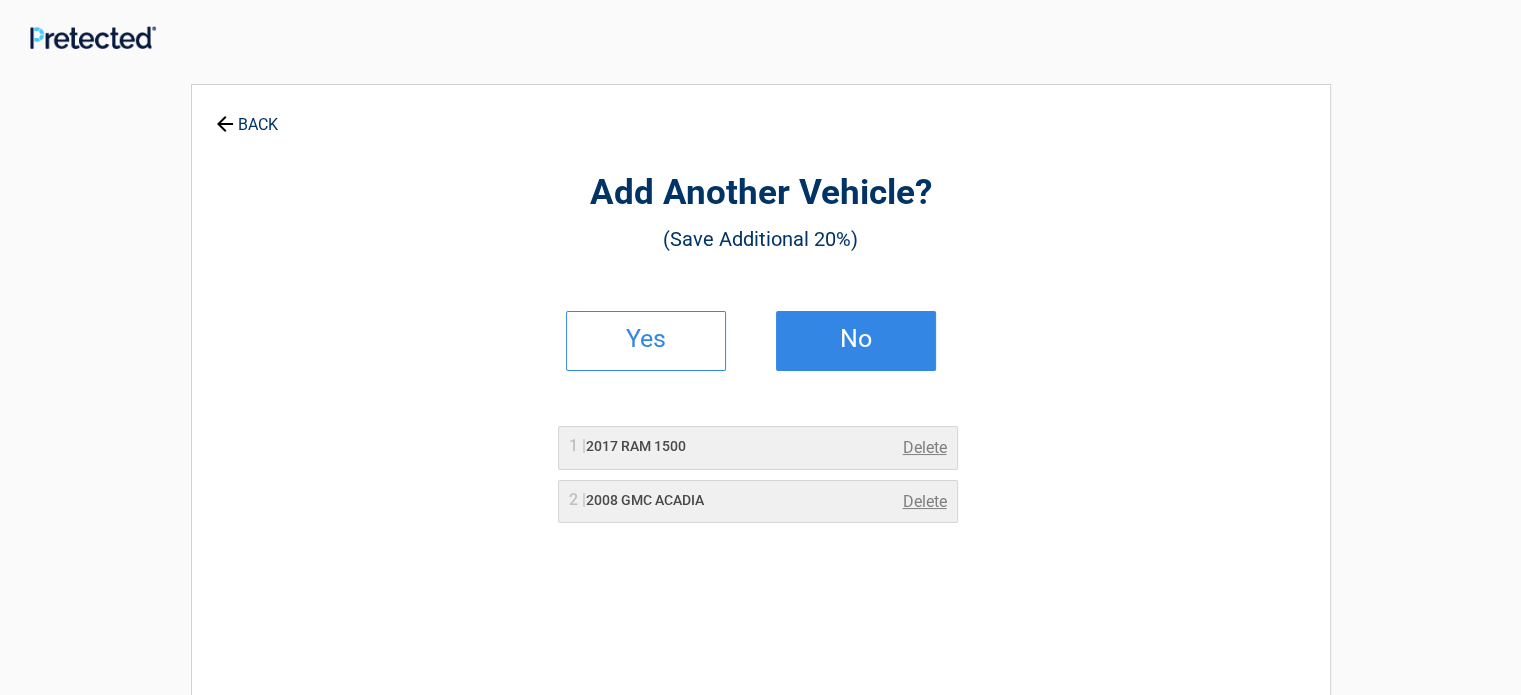click on "No" at bounding box center [856, 339] 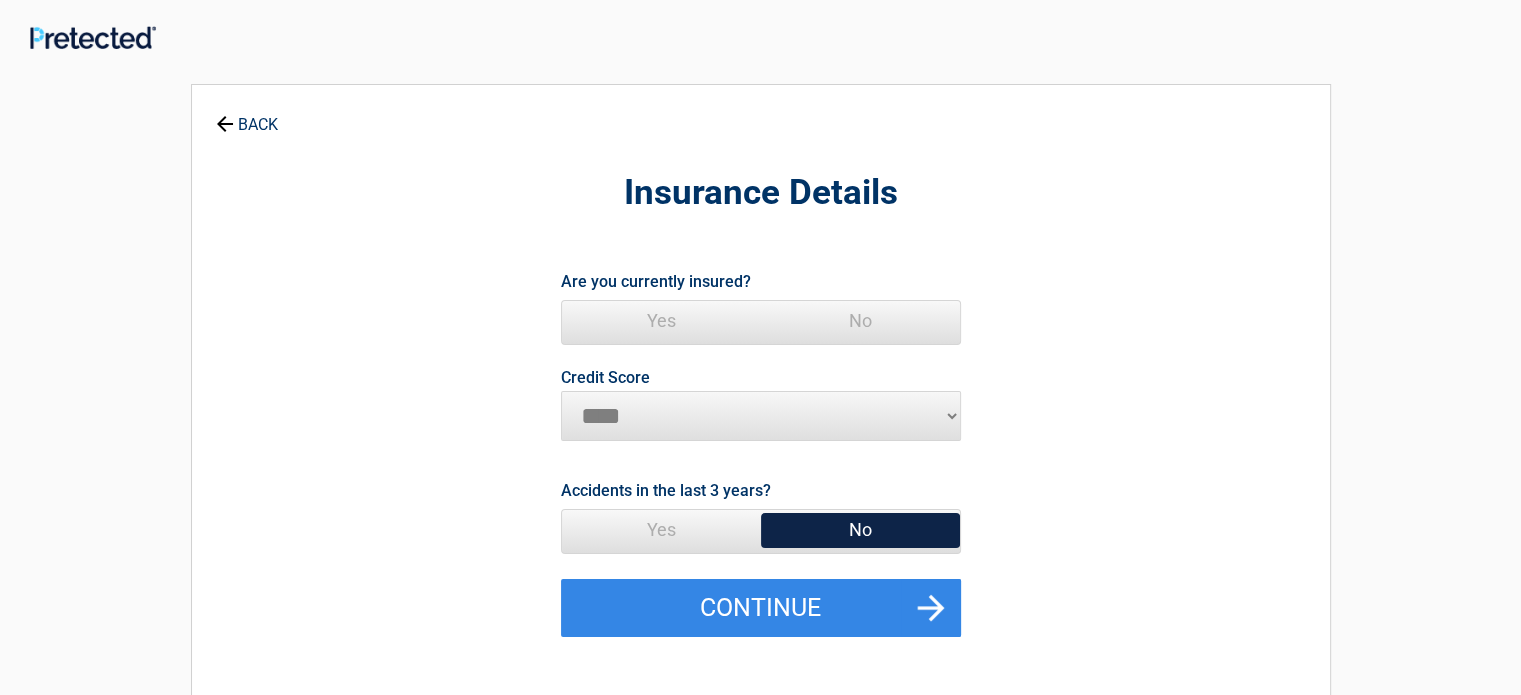 click on "Yes" at bounding box center [661, 321] 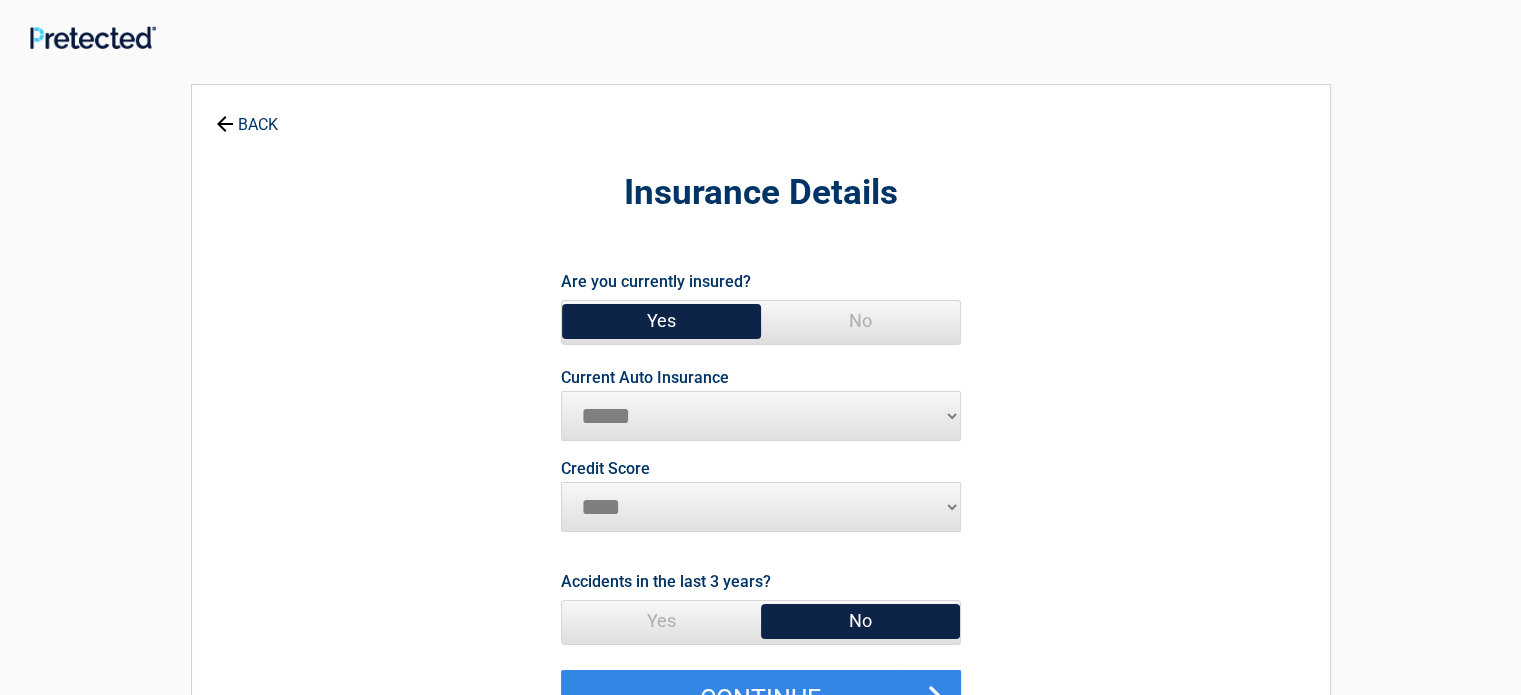 click on "**********" at bounding box center [761, 416] 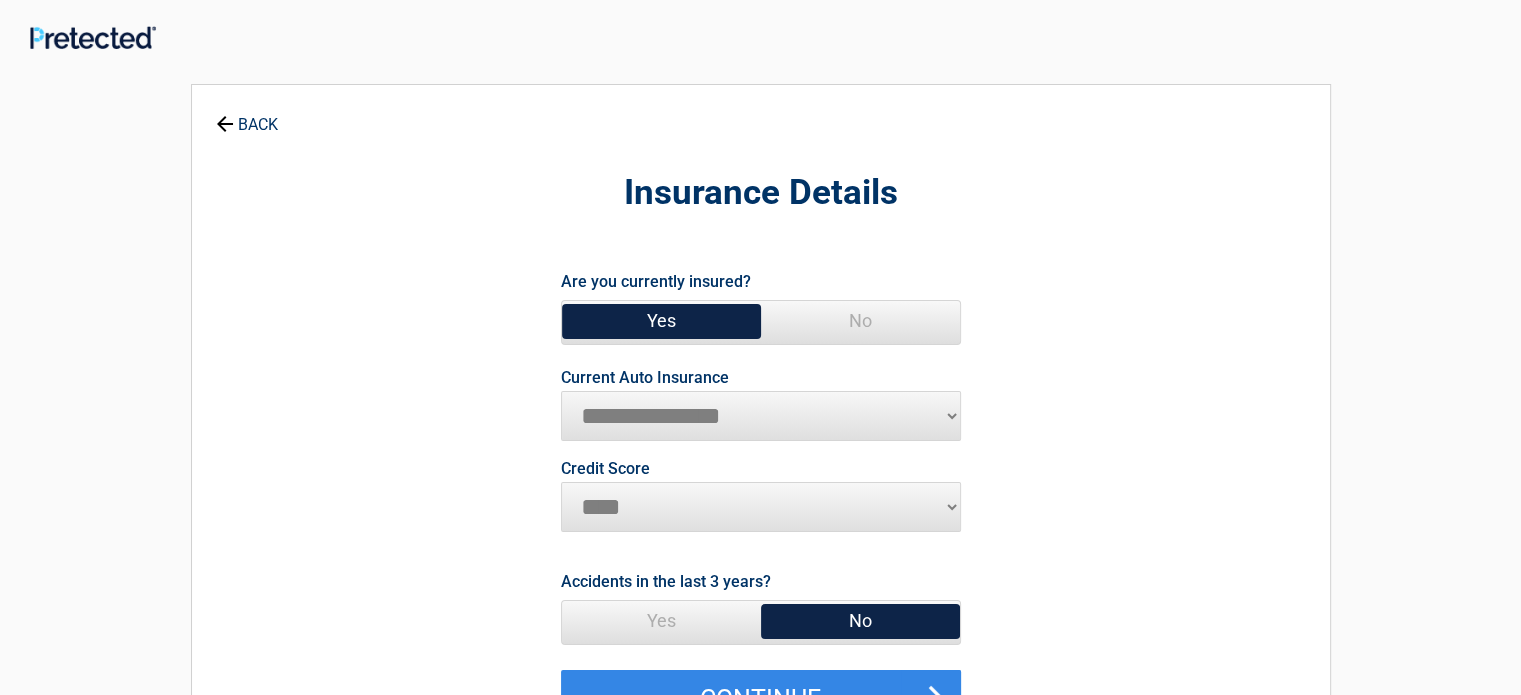 click on "**********" at bounding box center (761, 416) 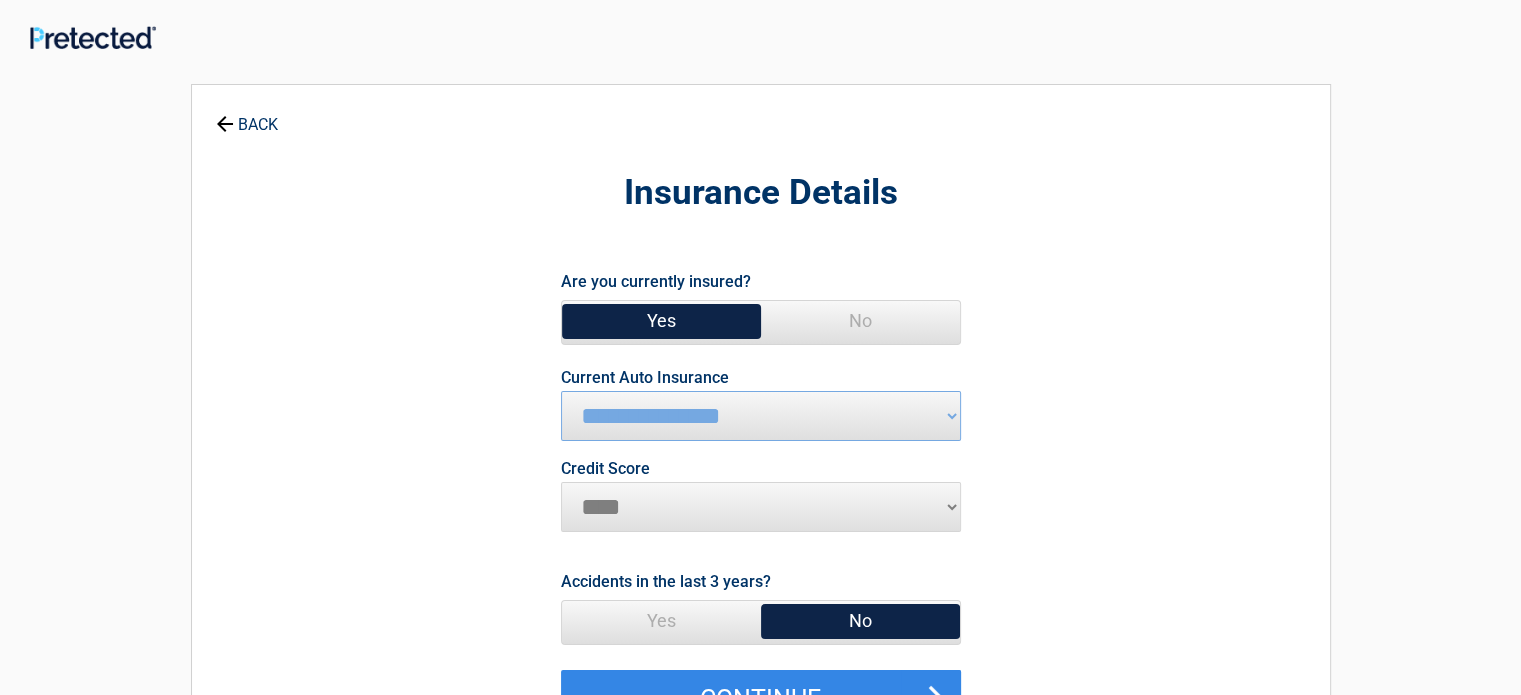 click on "*********
****
*******
****" at bounding box center [761, 507] 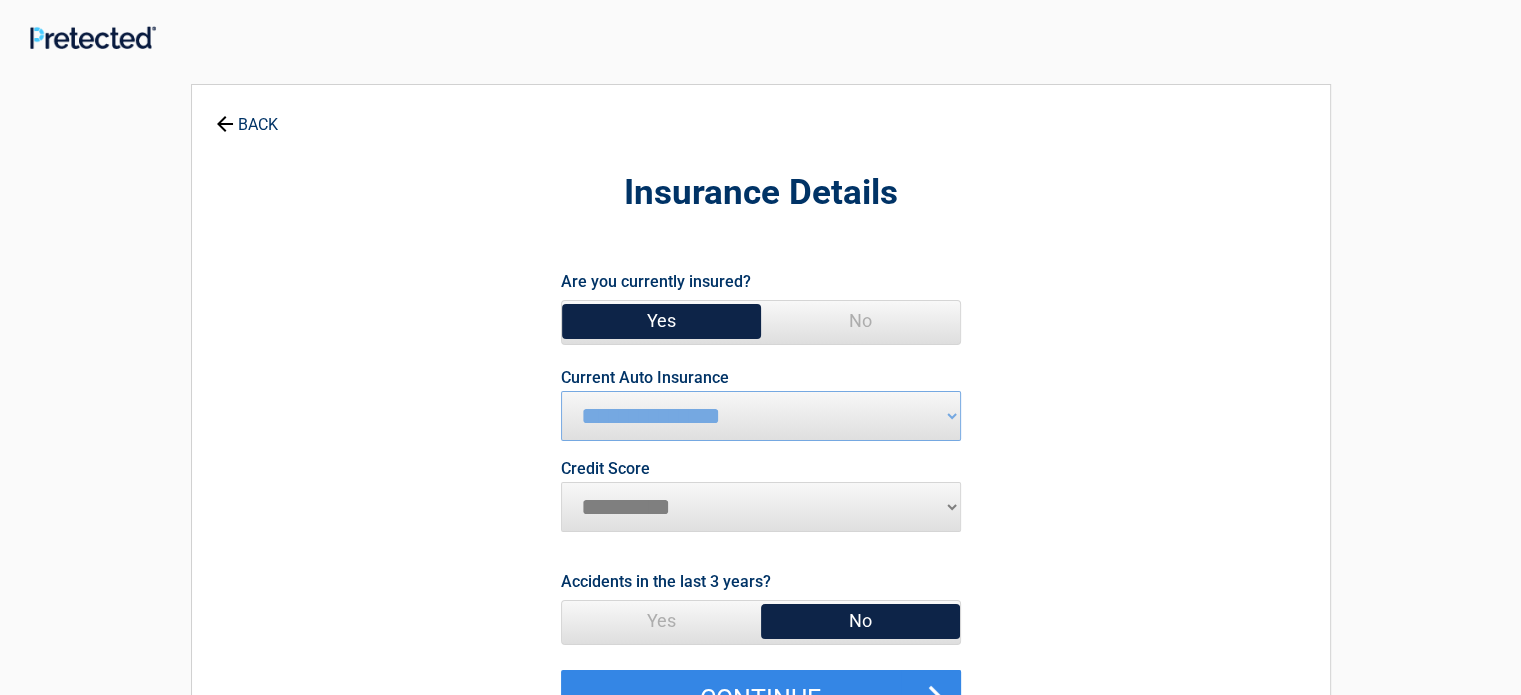 scroll, scrollTop: 100, scrollLeft: 0, axis: vertical 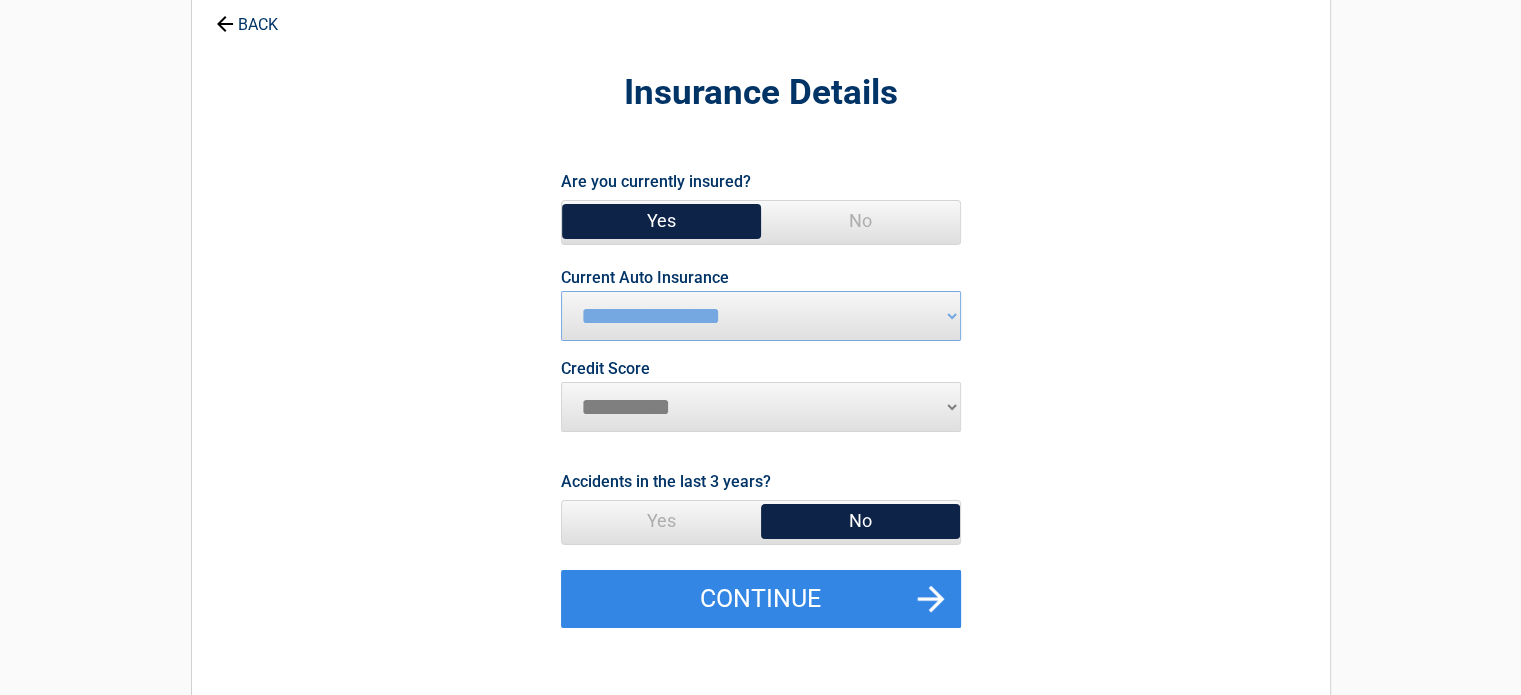 click on "No" at bounding box center [860, 521] 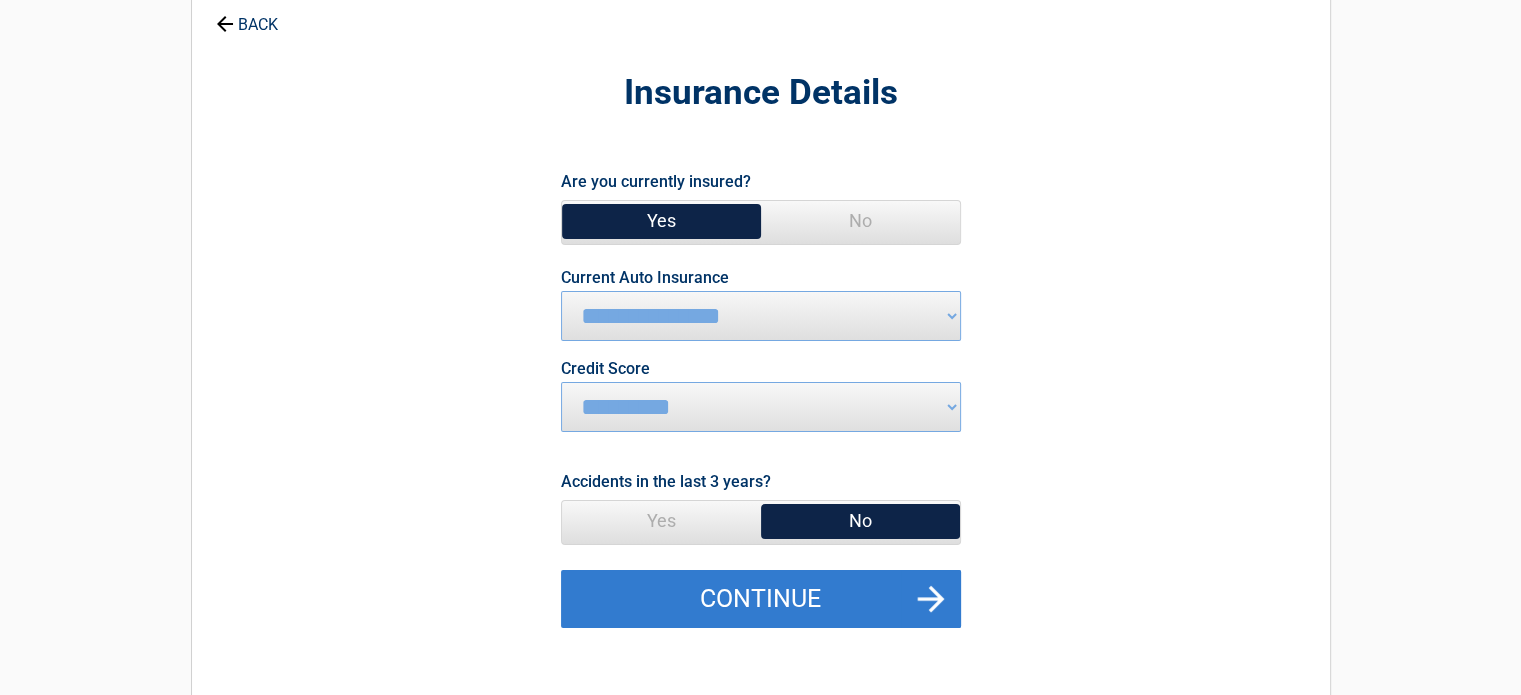 click on "Continue" at bounding box center [761, 599] 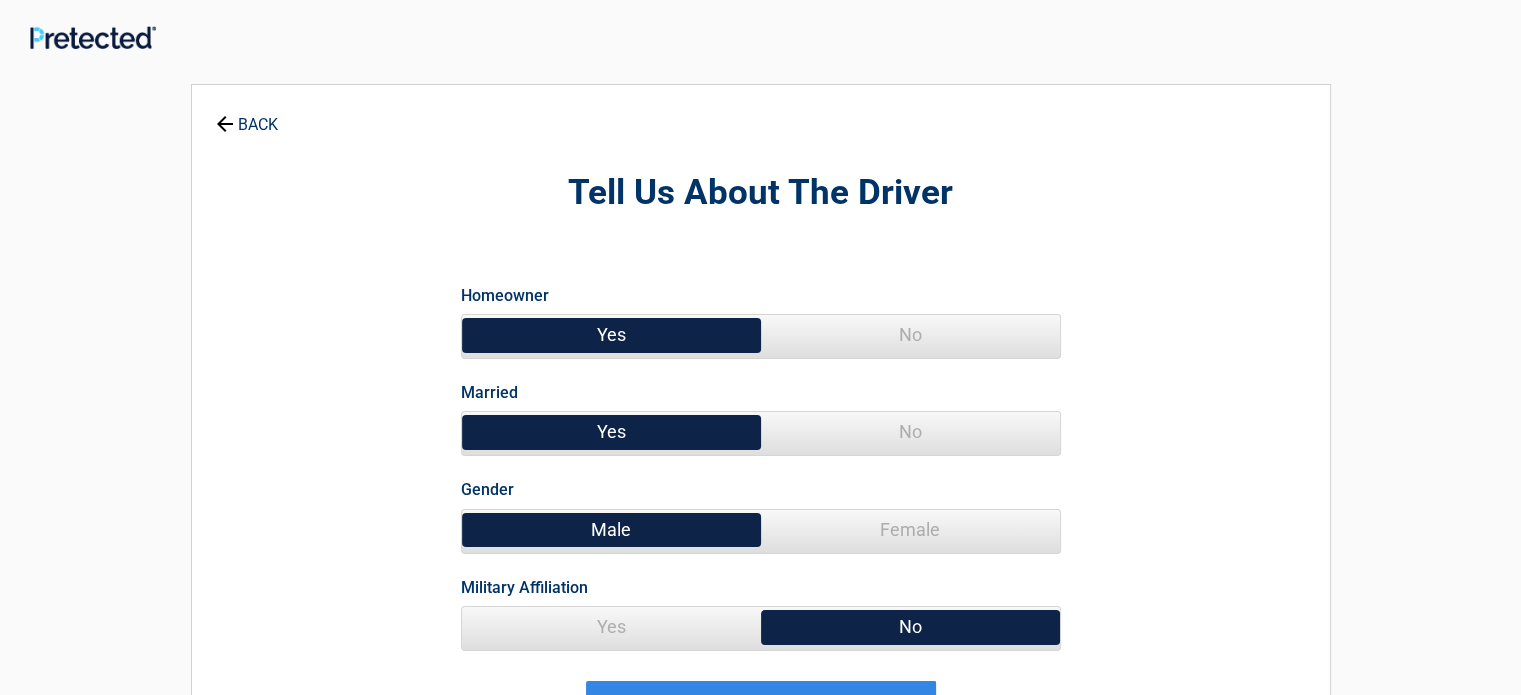 scroll, scrollTop: 0, scrollLeft: 0, axis: both 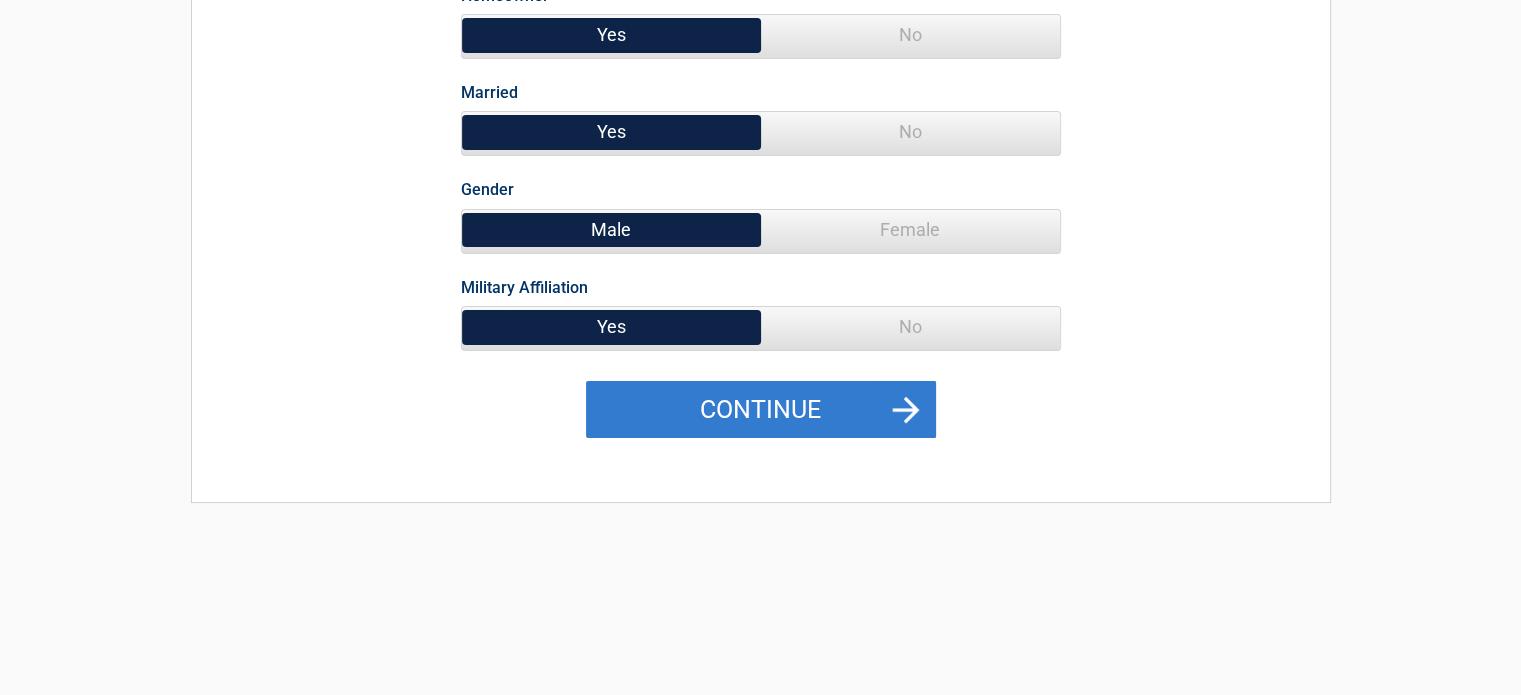 click on "Continue" at bounding box center [761, 410] 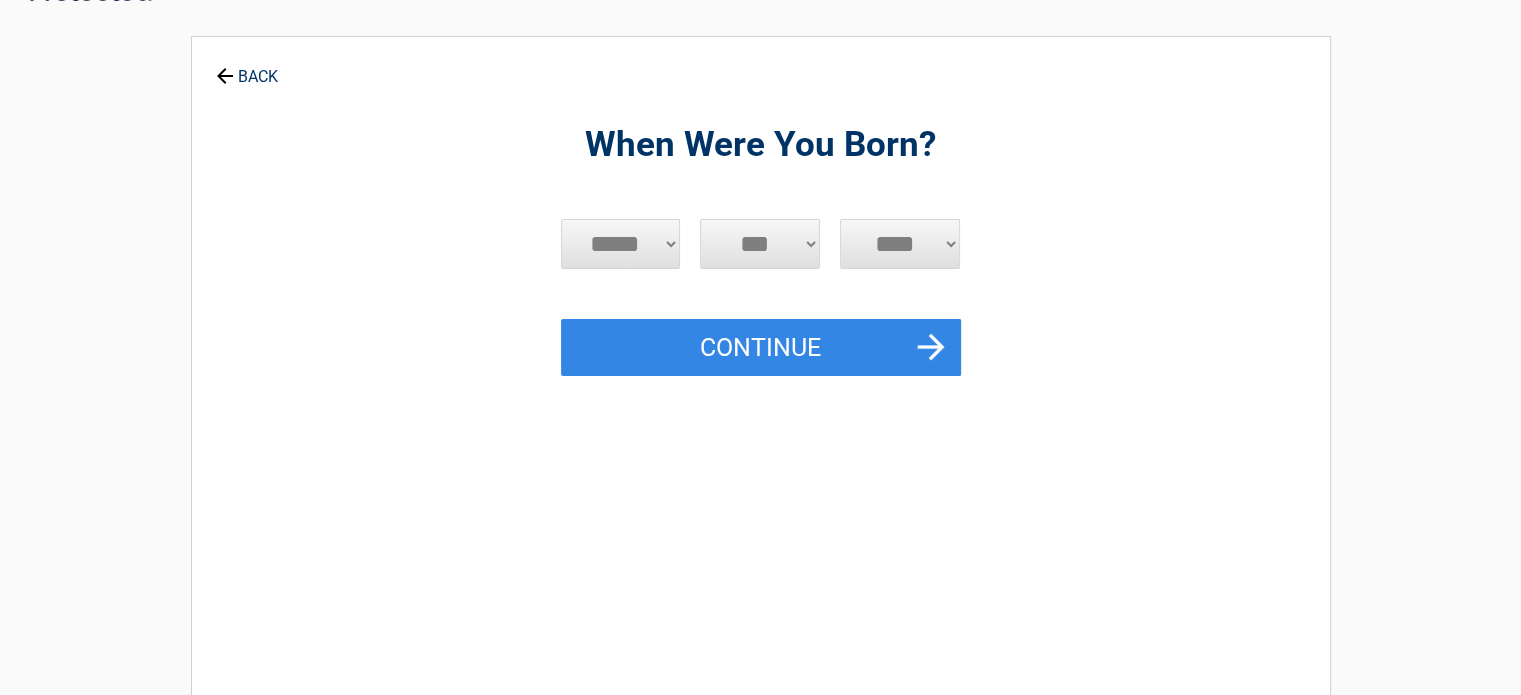 scroll, scrollTop: 0, scrollLeft: 0, axis: both 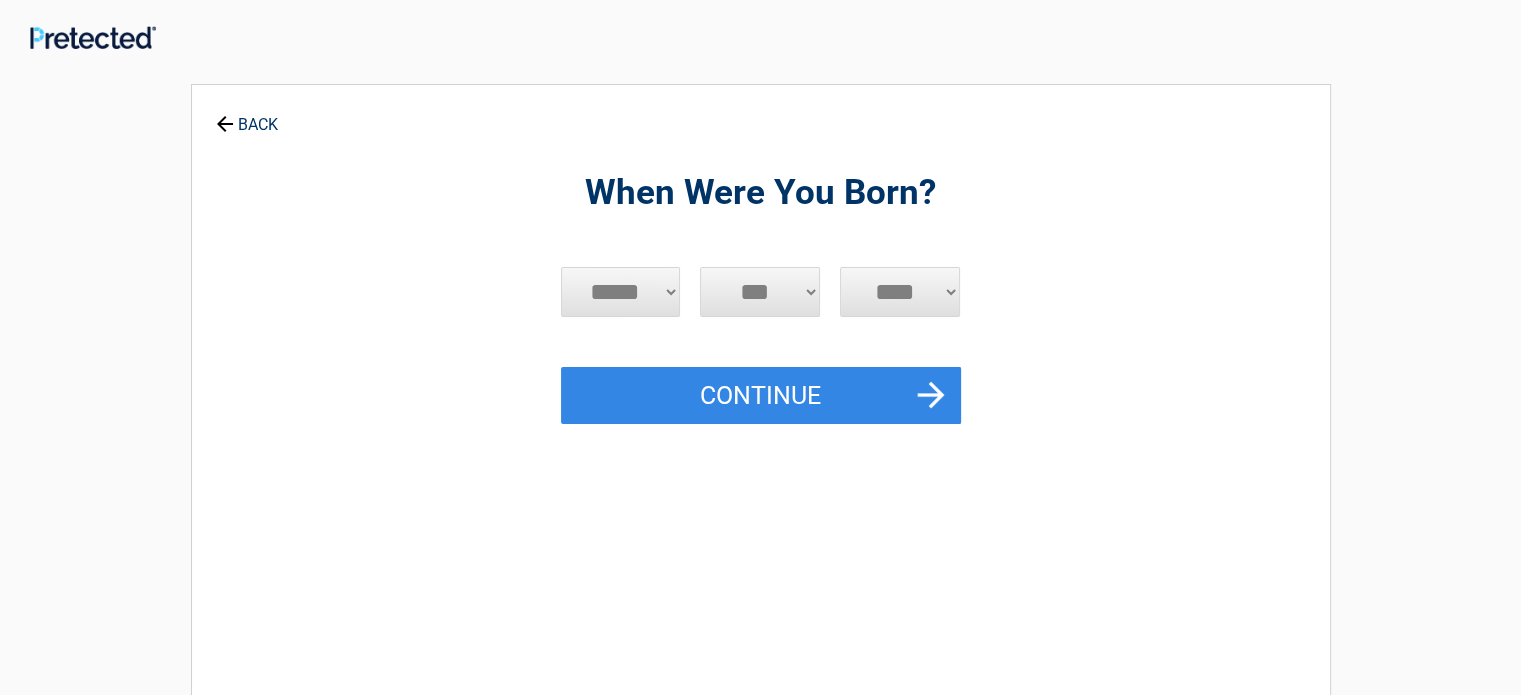 click on "*****
***
***
***
***
***
***
***
***
***
***
***
***" at bounding box center (621, 292) 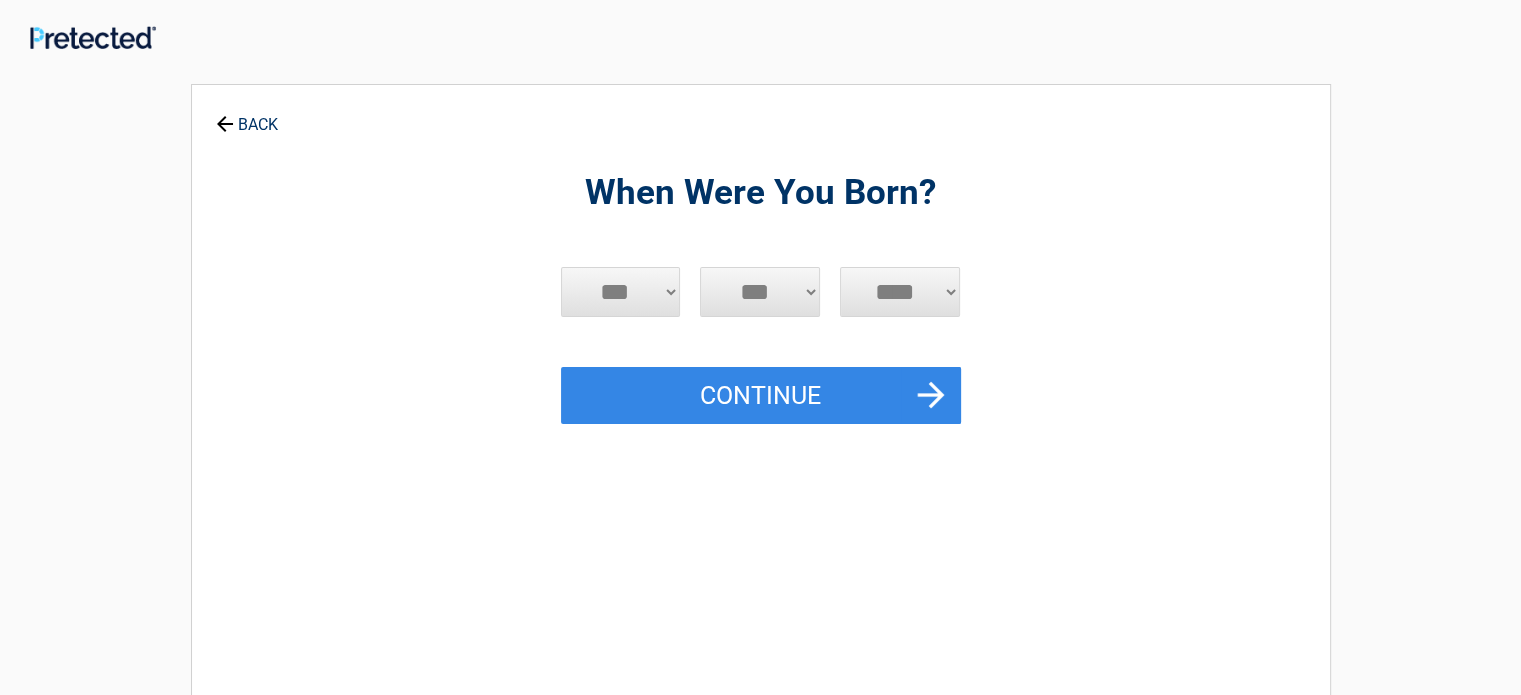 click on "*****
***
***
***
***
***
***
***
***
***
***
***
***" at bounding box center (621, 292) 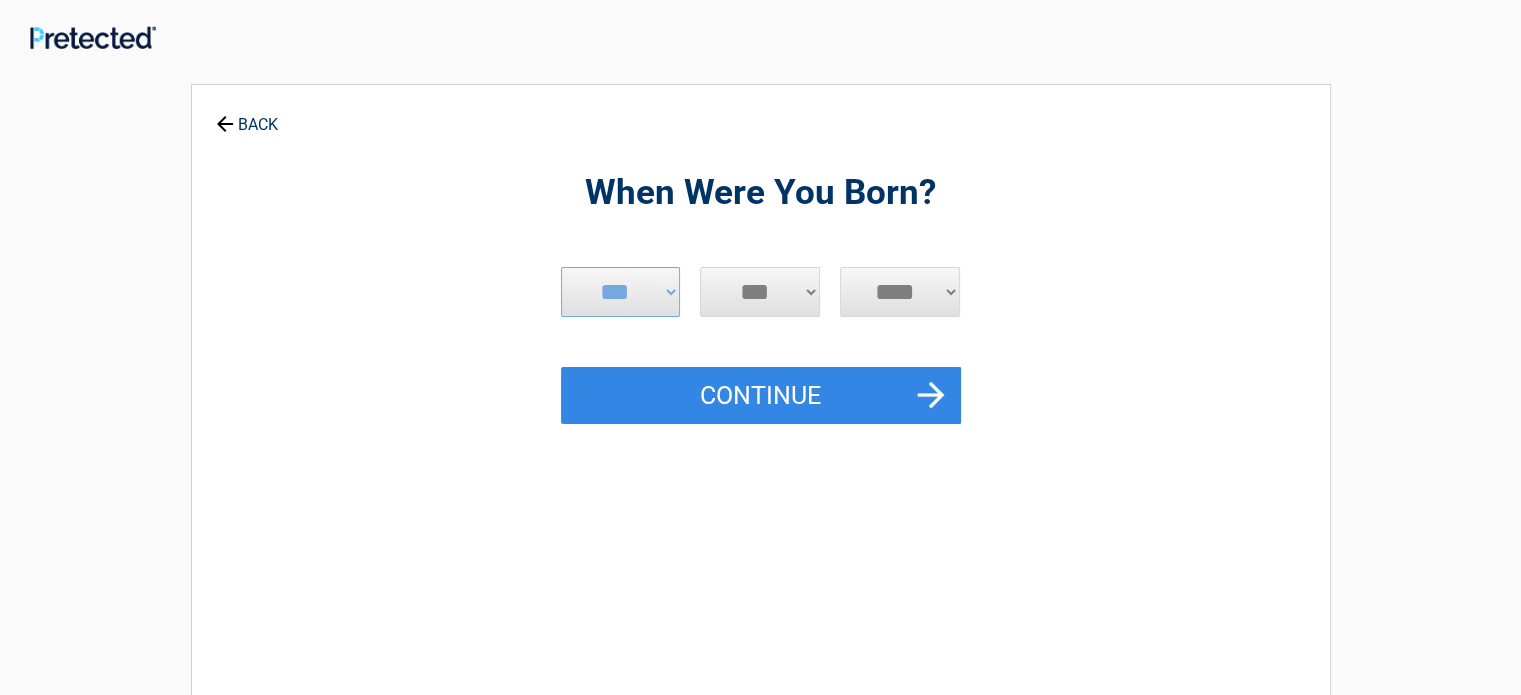 select on "**" 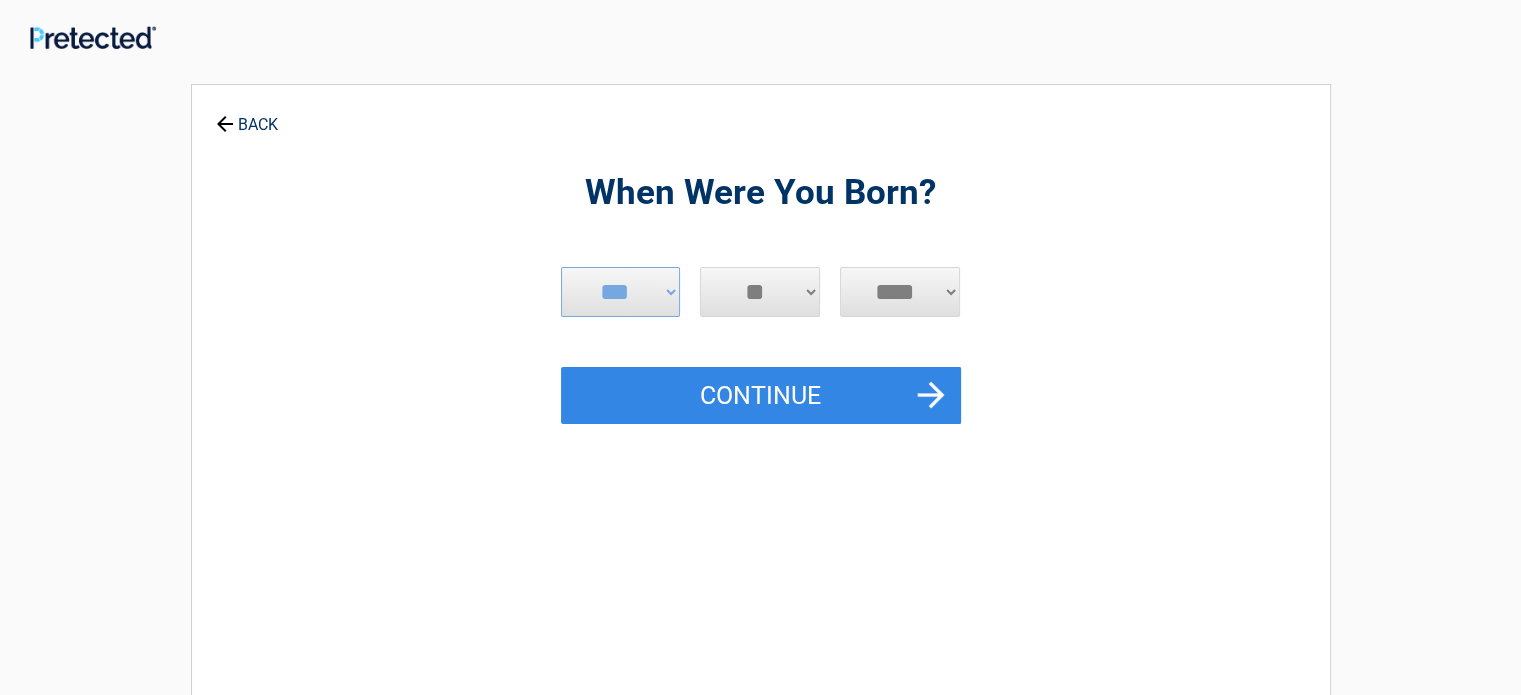 click on "*** * * * * * * * * * ** ** ** ** ** ** ** ** ** ** ** ** ** ** ** ** ** ** ** ** ** **" at bounding box center (760, 292) 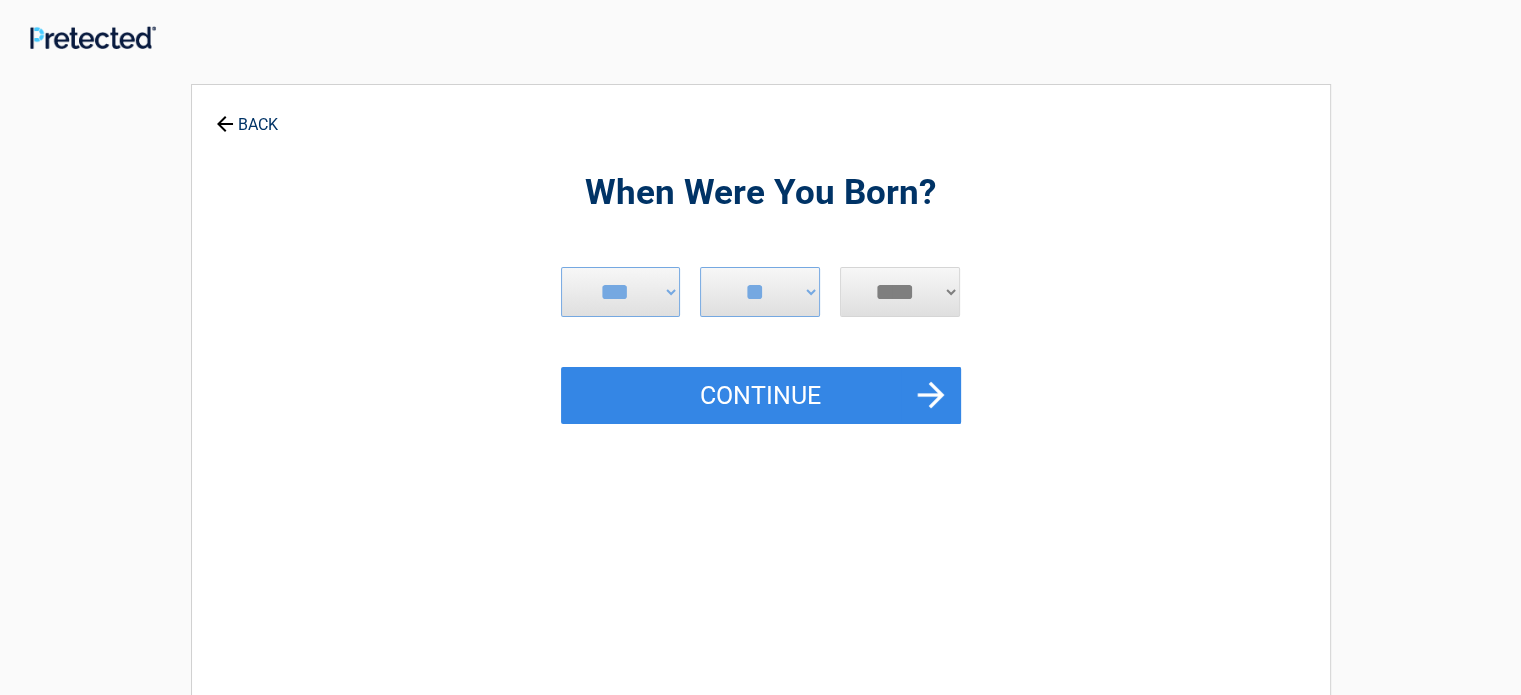 select on "****" 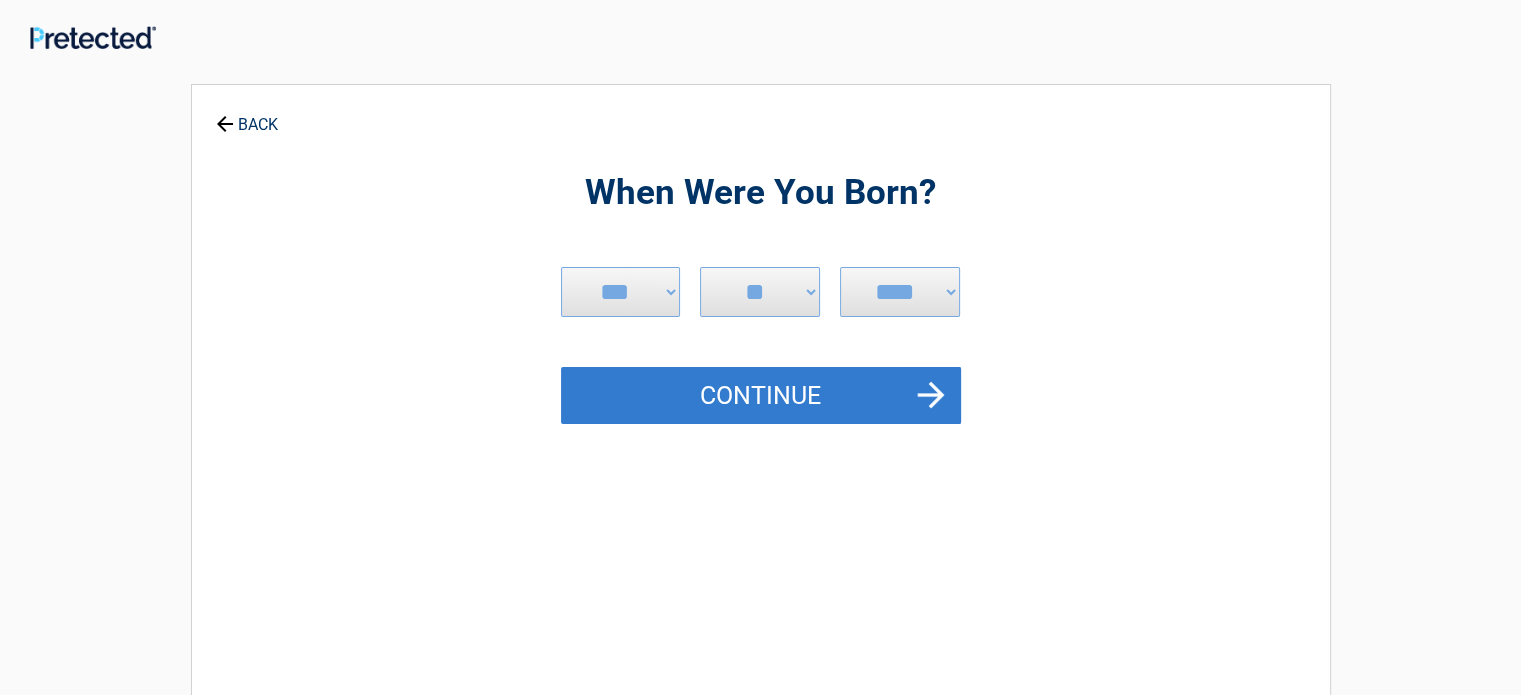 click on "Continue" at bounding box center (761, 396) 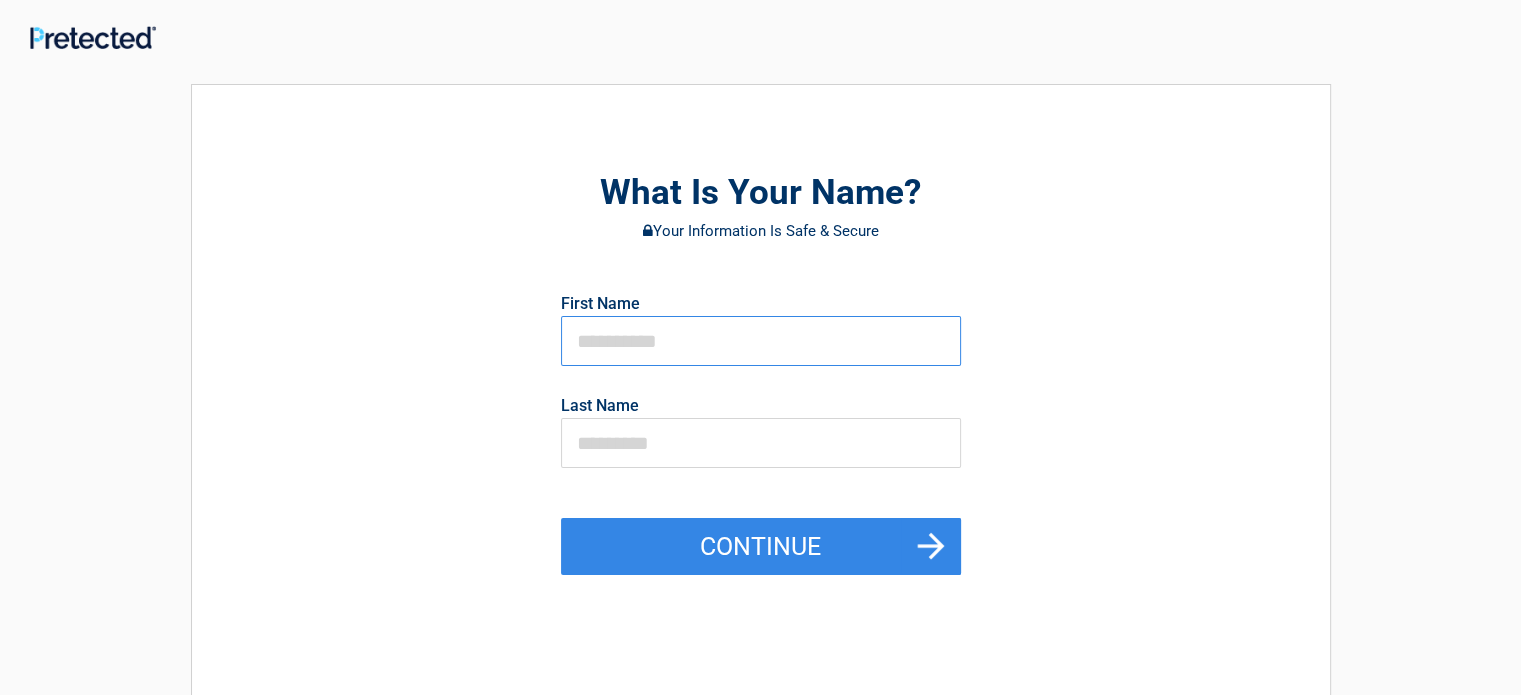 click at bounding box center [761, 341] 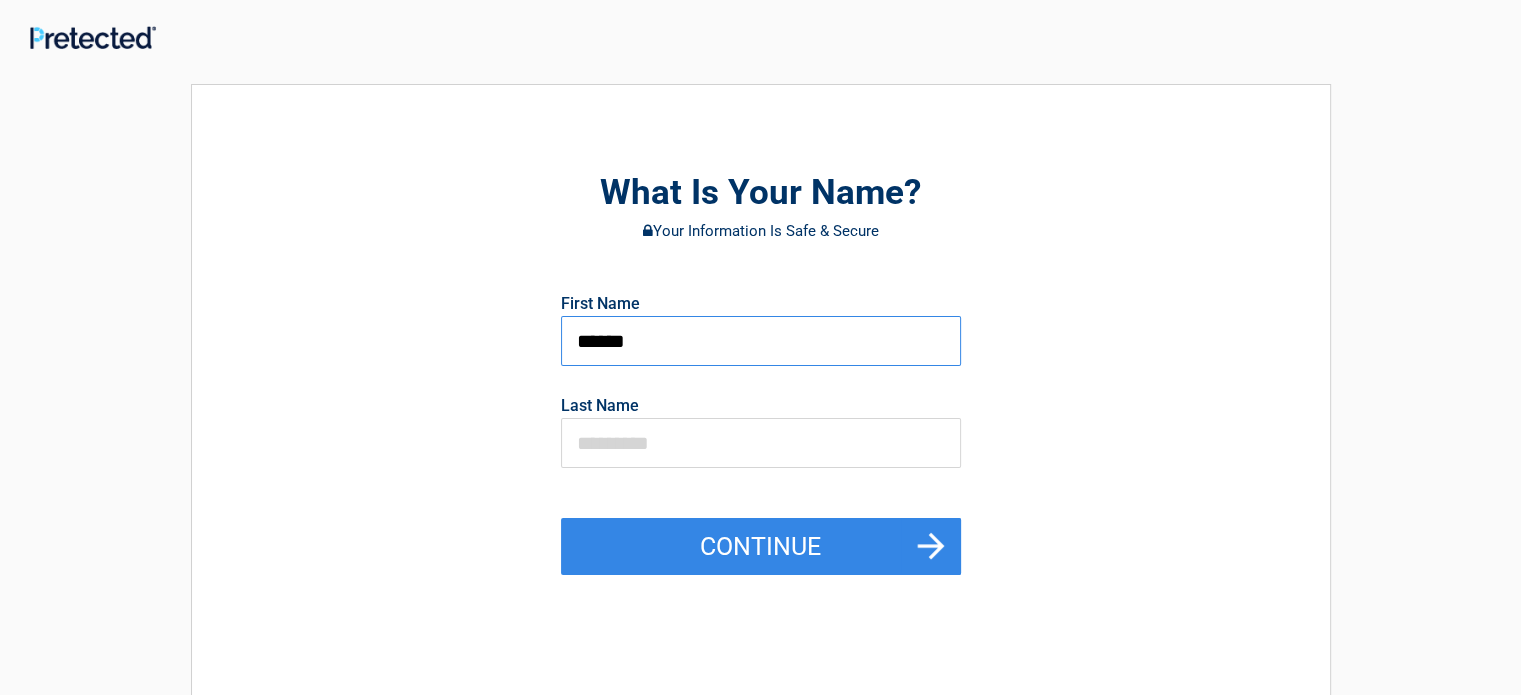type on "******" 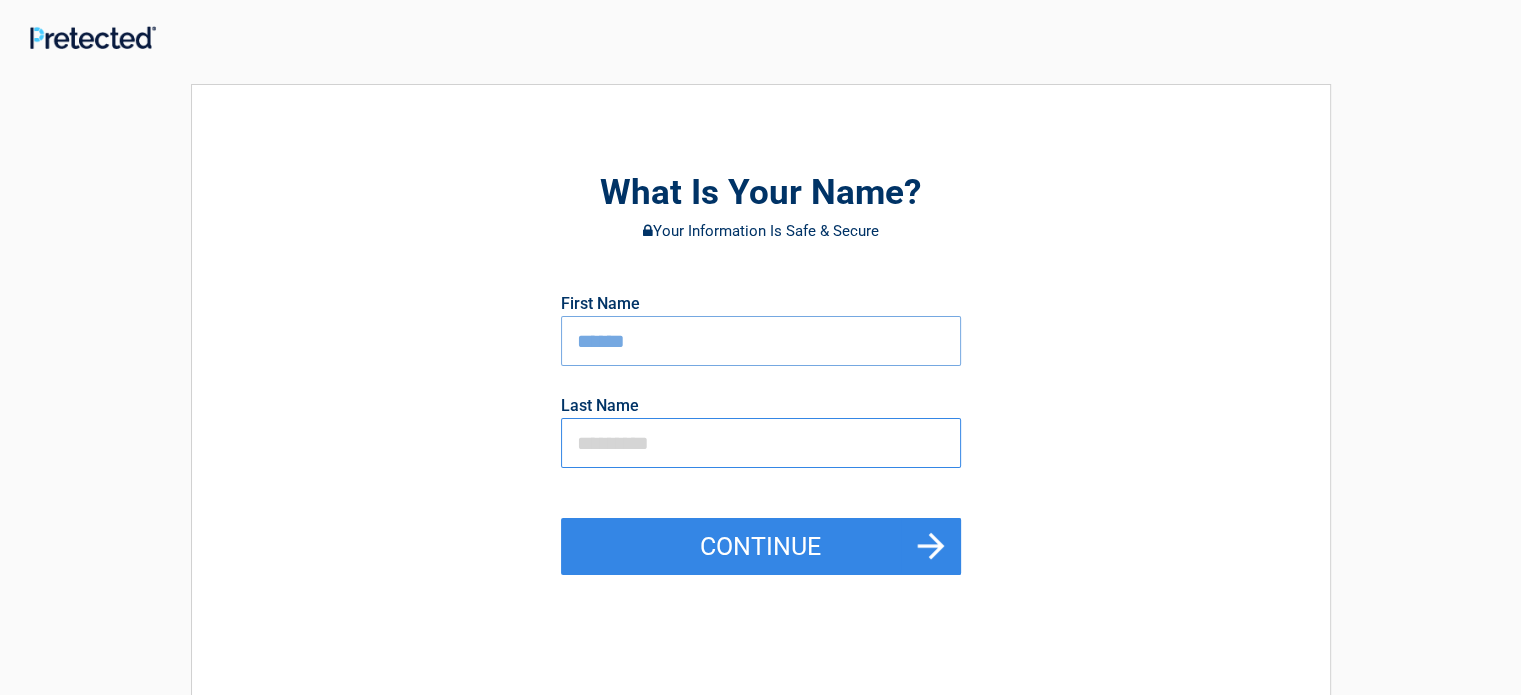 drag, startPoint x: 575, startPoint y: 446, endPoint x: 533, endPoint y: 459, distance: 43.965897 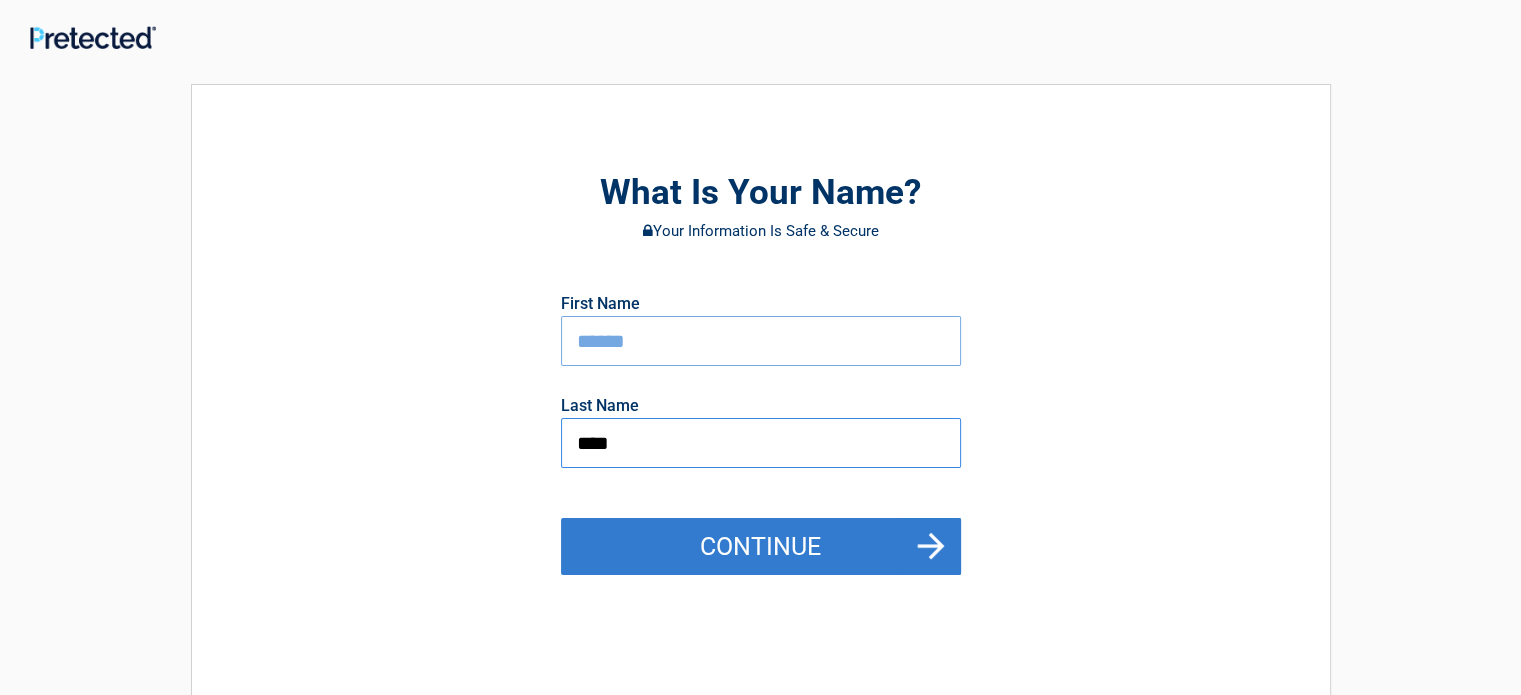type on "****" 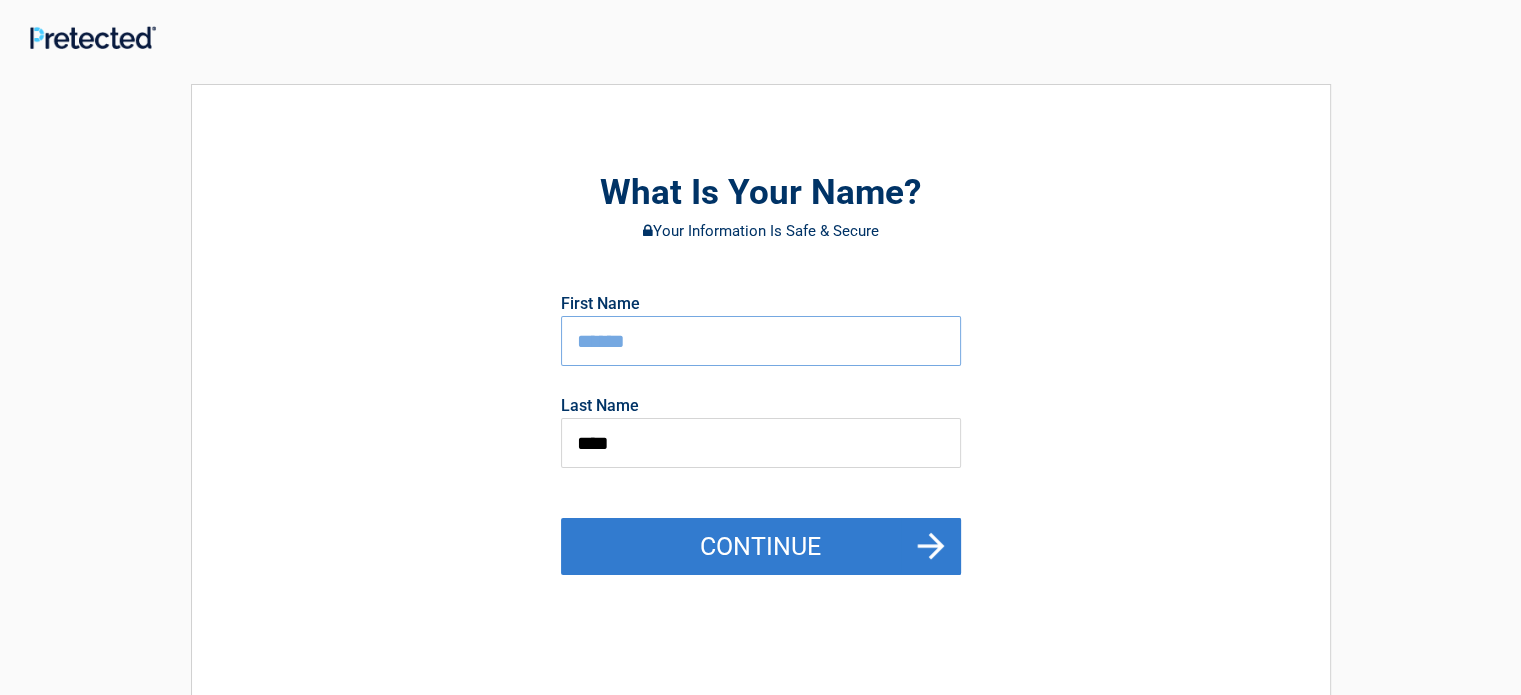 click on "Continue" at bounding box center [761, 547] 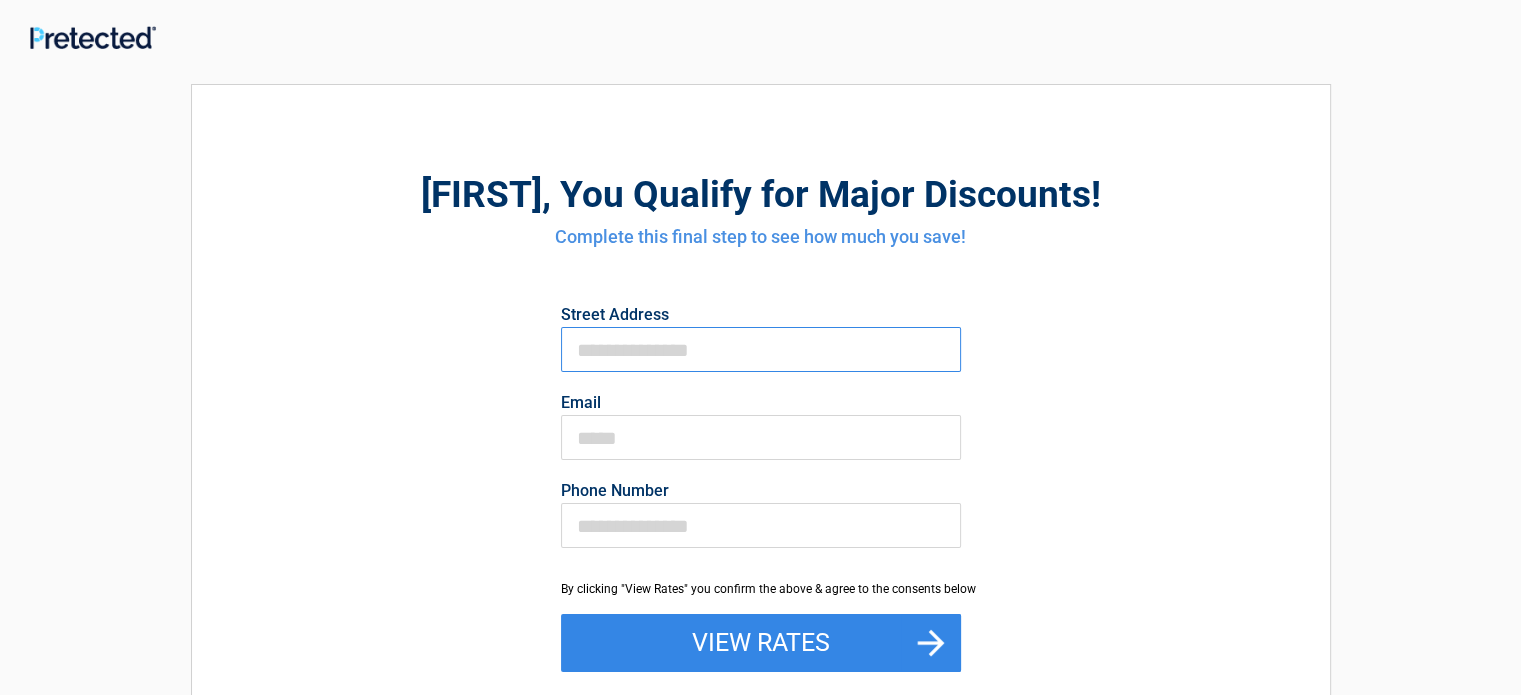 click on "First Name" at bounding box center [761, 349] 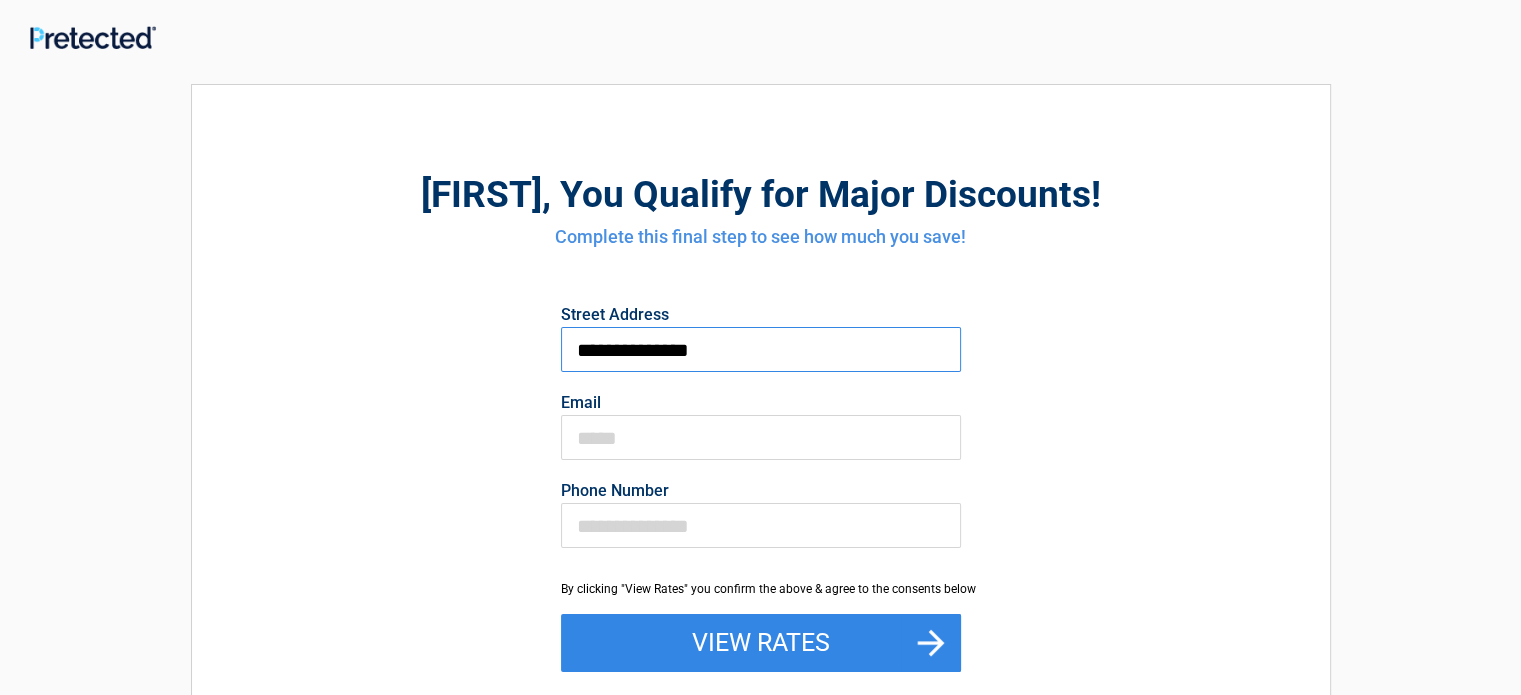 type on "**********" 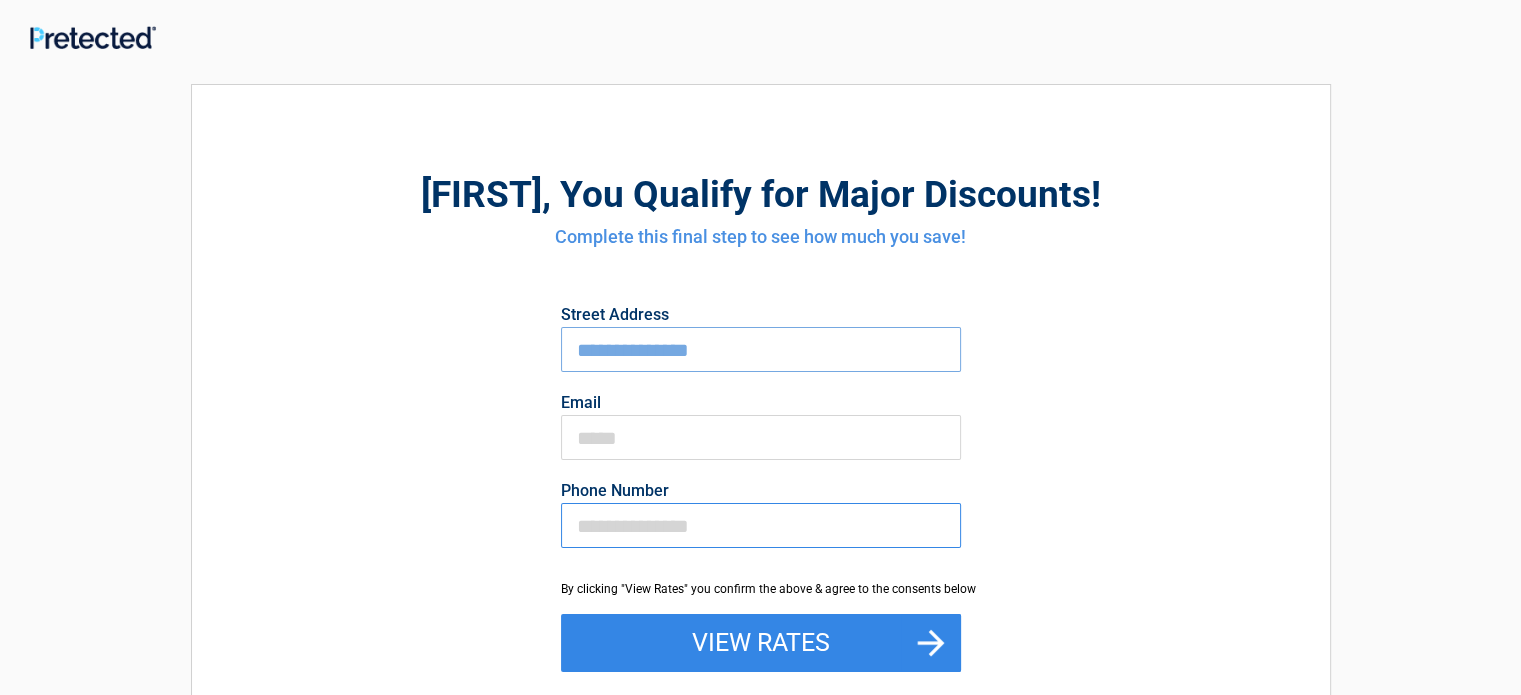 click on "Phone Number" at bounding box center (761, 525) 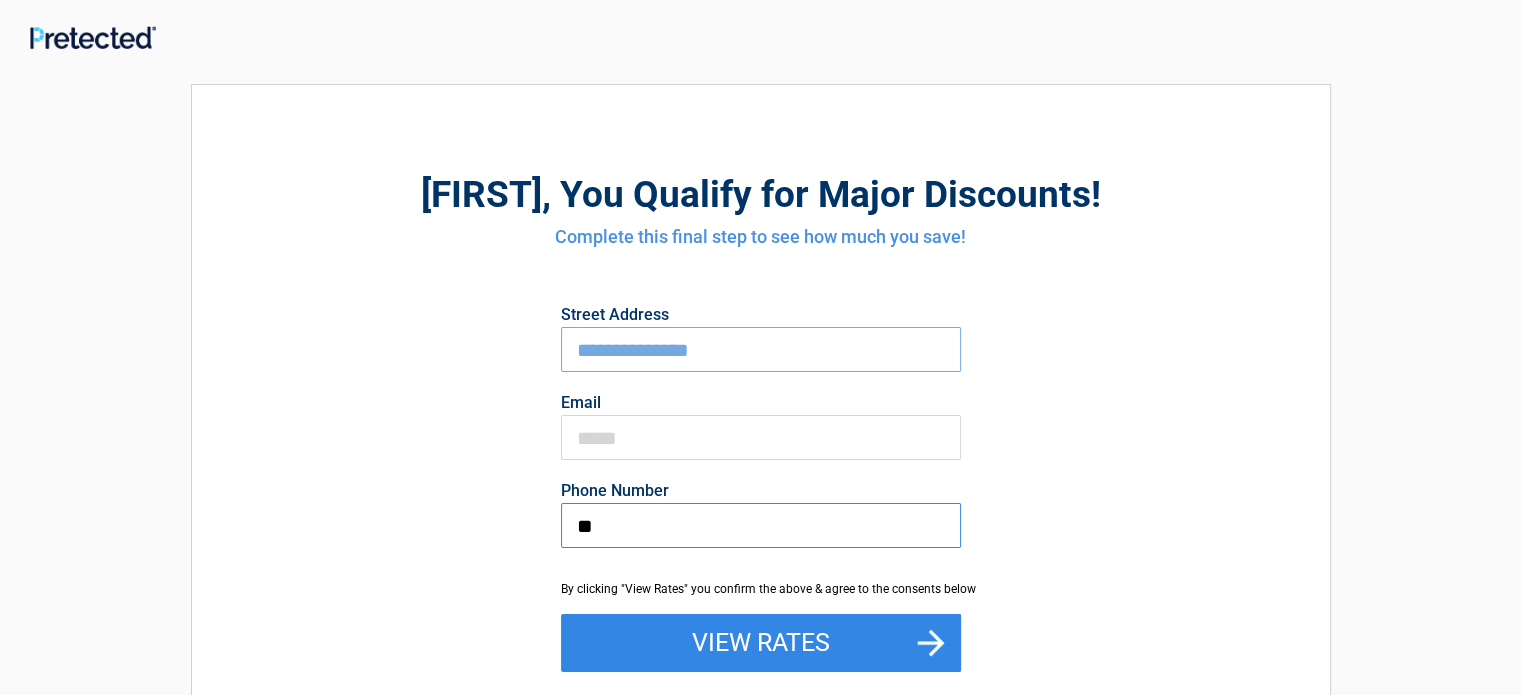 type on "*" 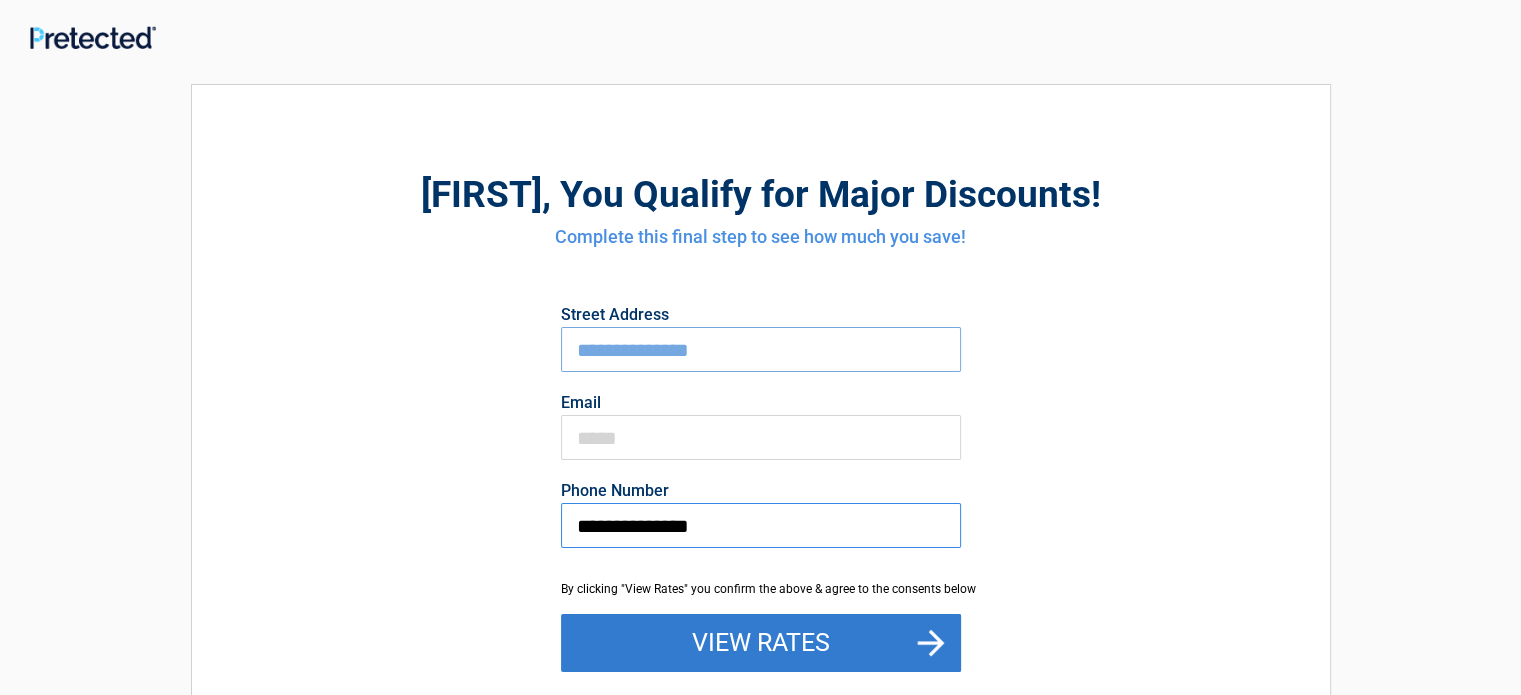 type on "**********" 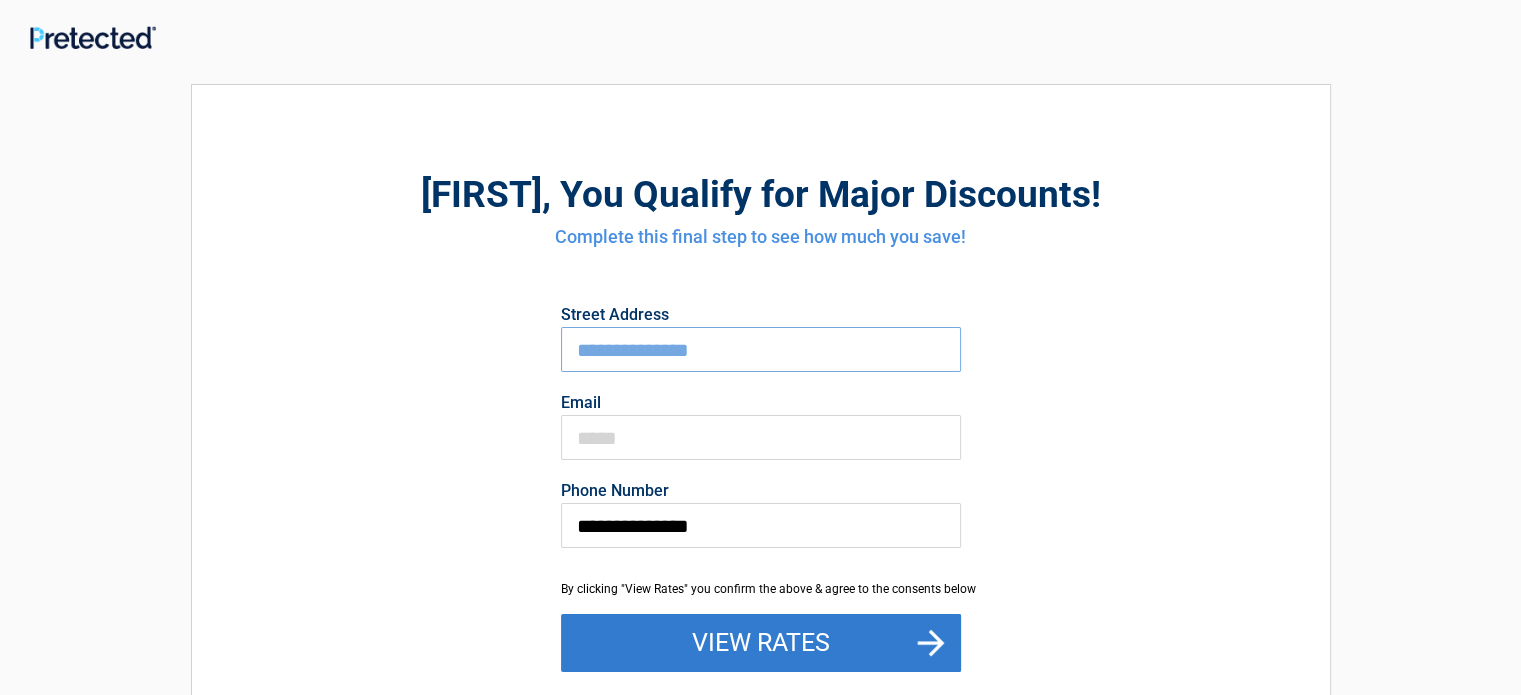 click on "View Rates" at bounding box center (761, 643) 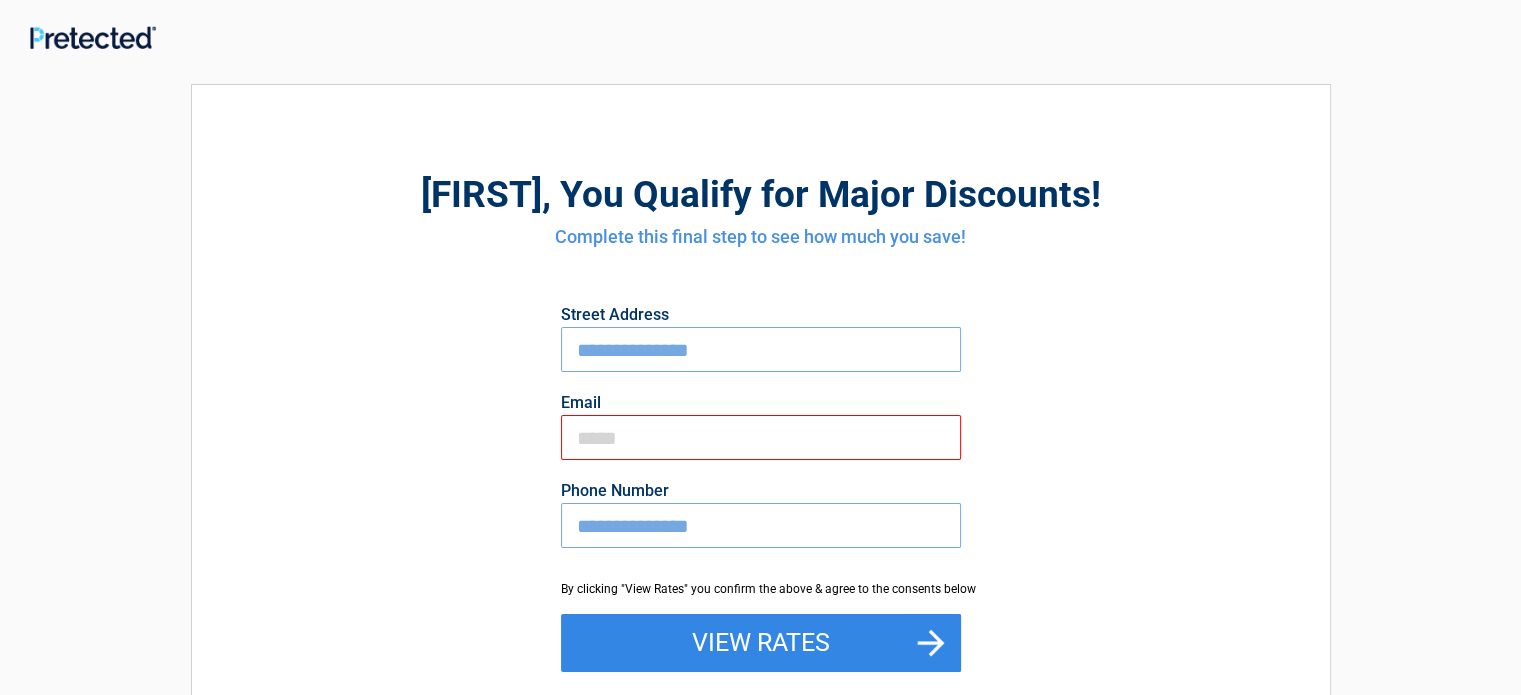 click on "Email" at bounding box center (761, 437) 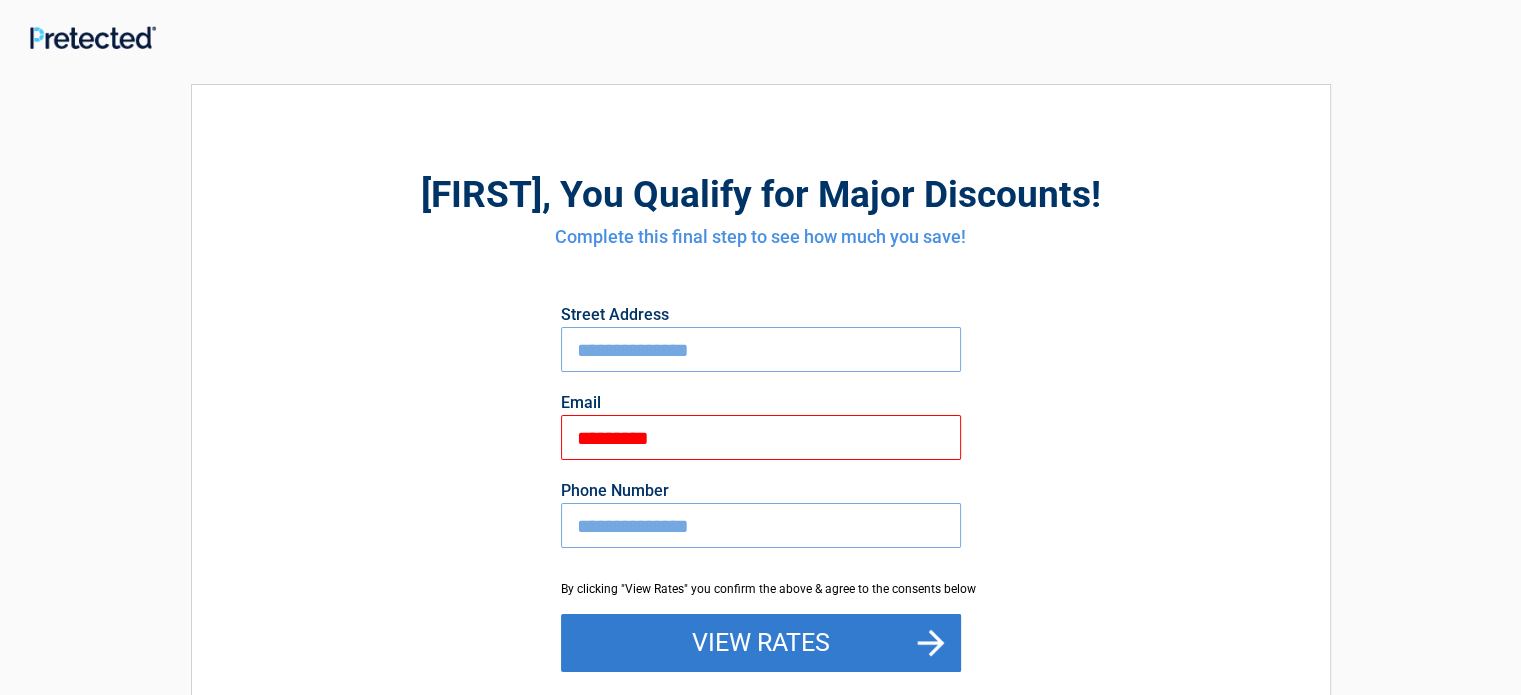 type on "*********" 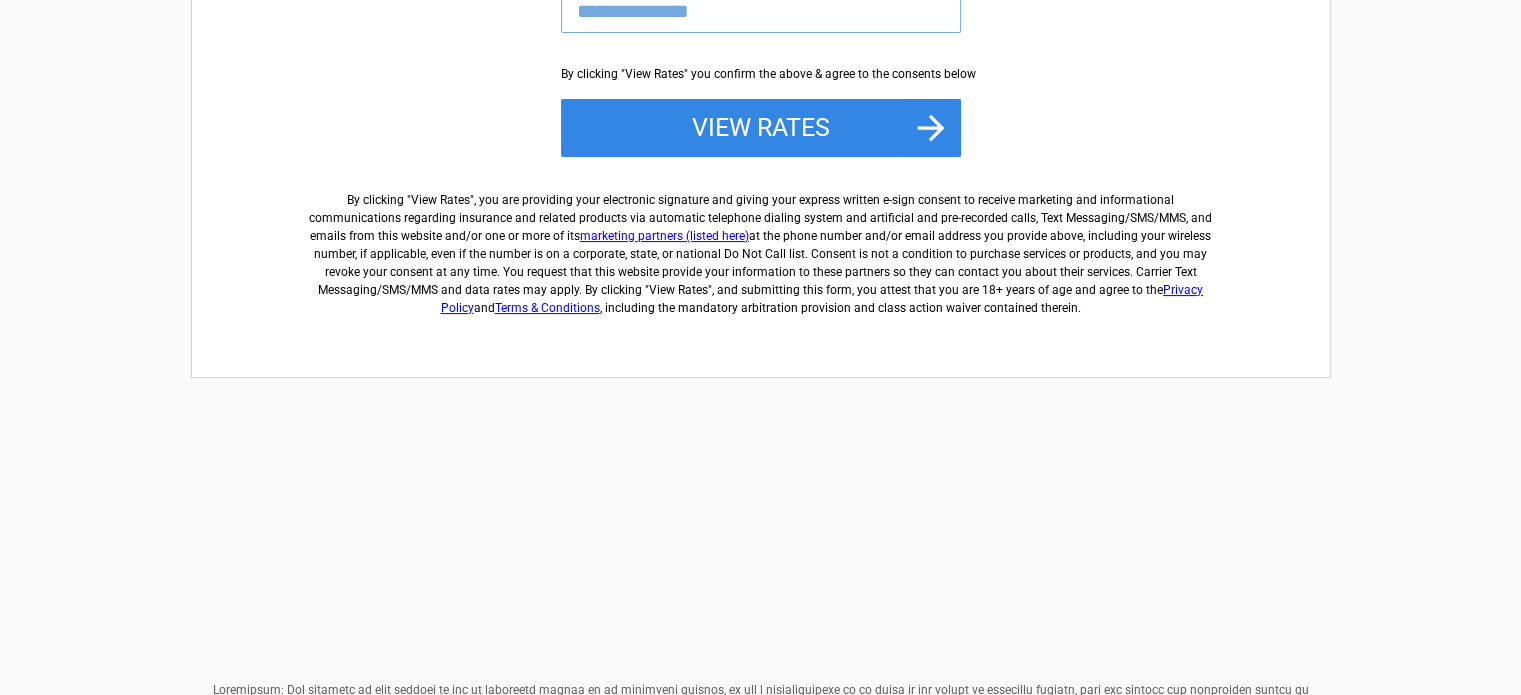 scroll, scrollTop: 227, scrollLeft: 0, axis: vertical 